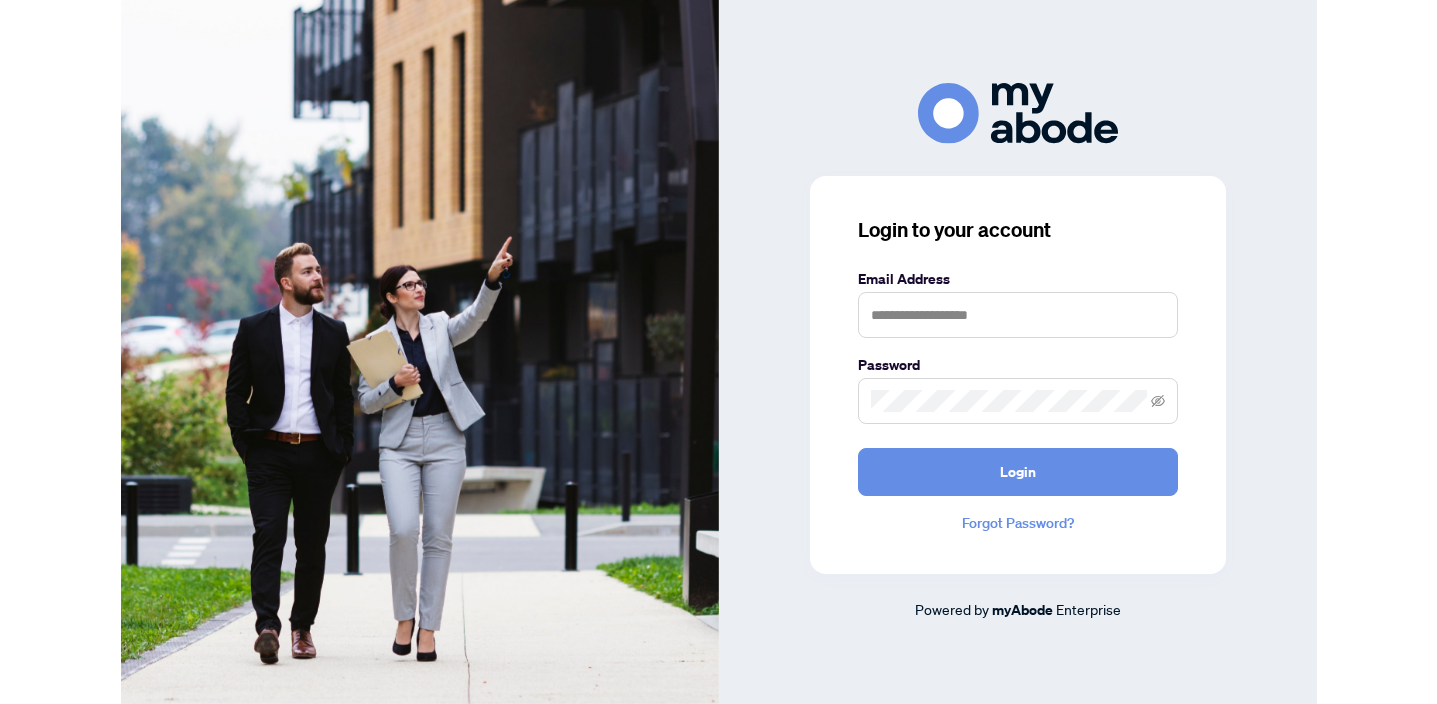 scroll, scrollTop: 0, scrollLeft: 0, axis: both 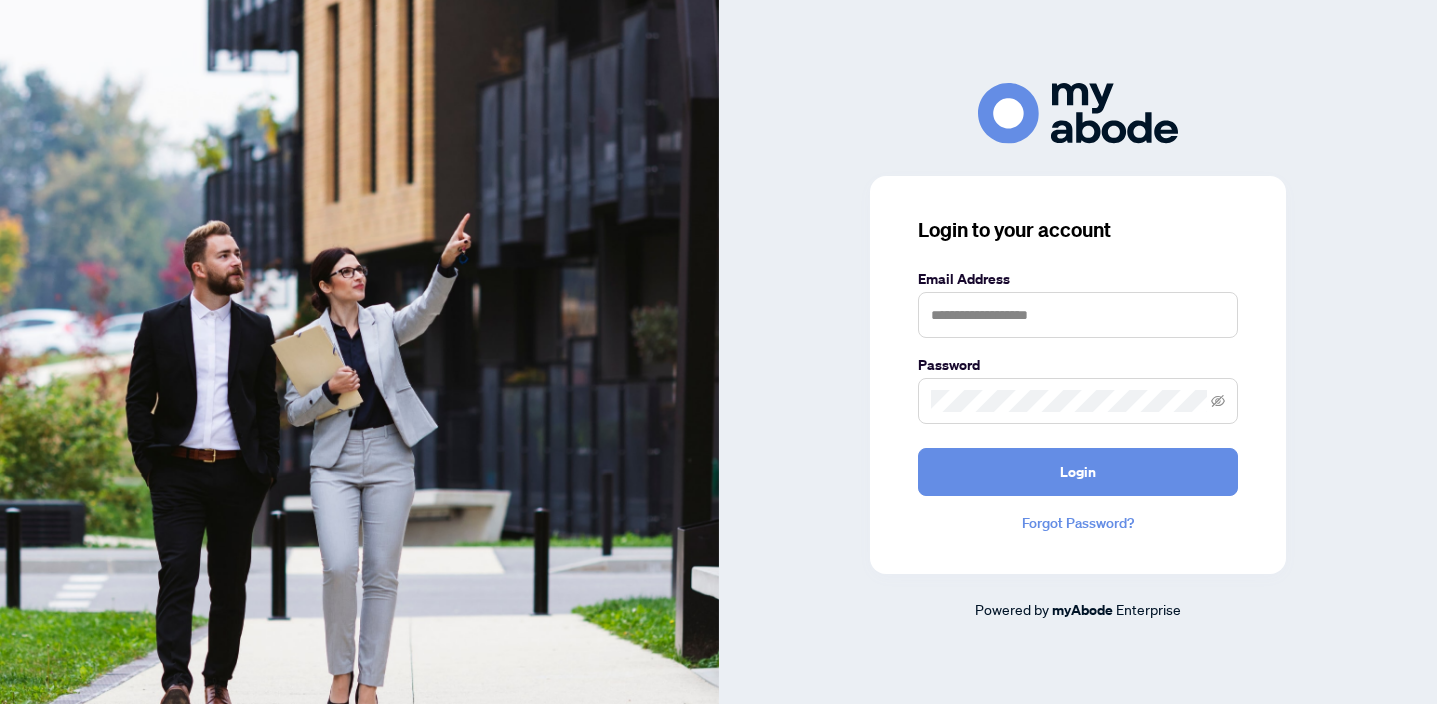 click at bounding box center (1078, 315) 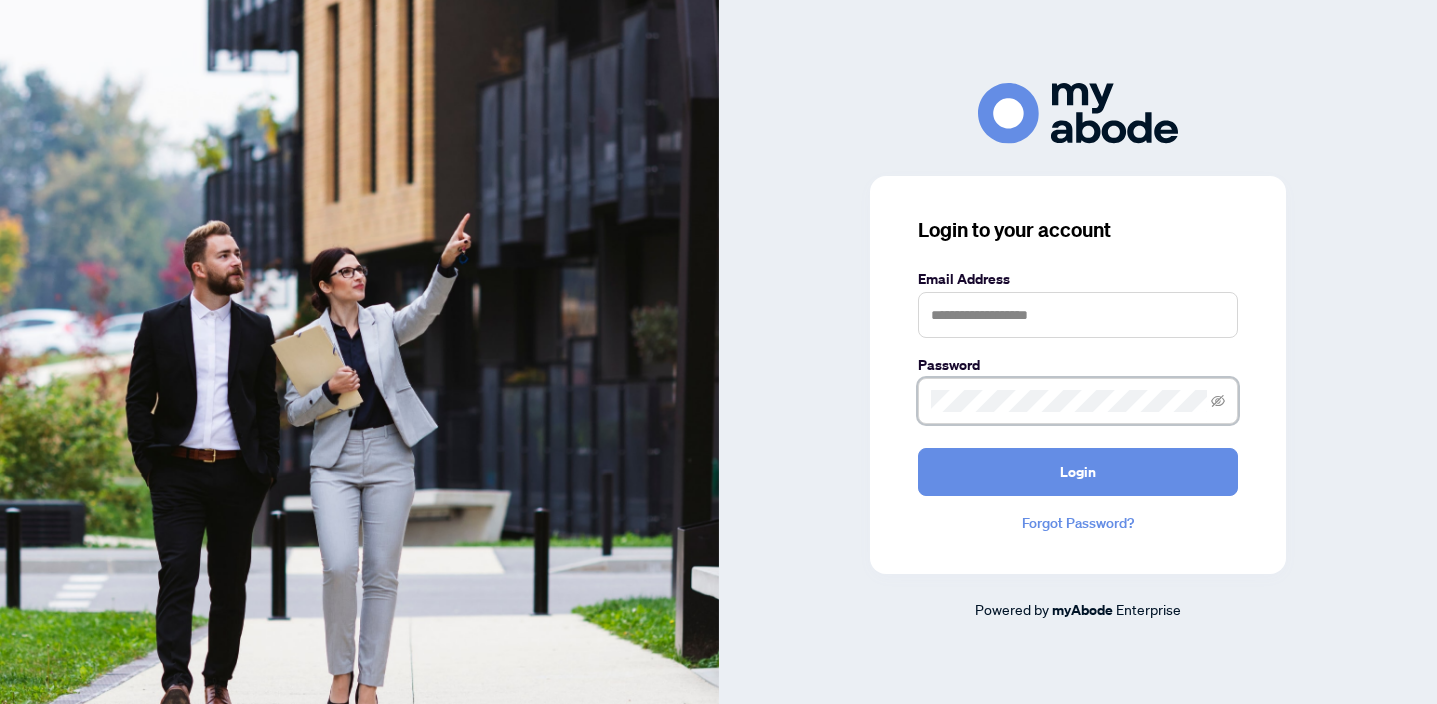 click at bounding box center (1078, 401) 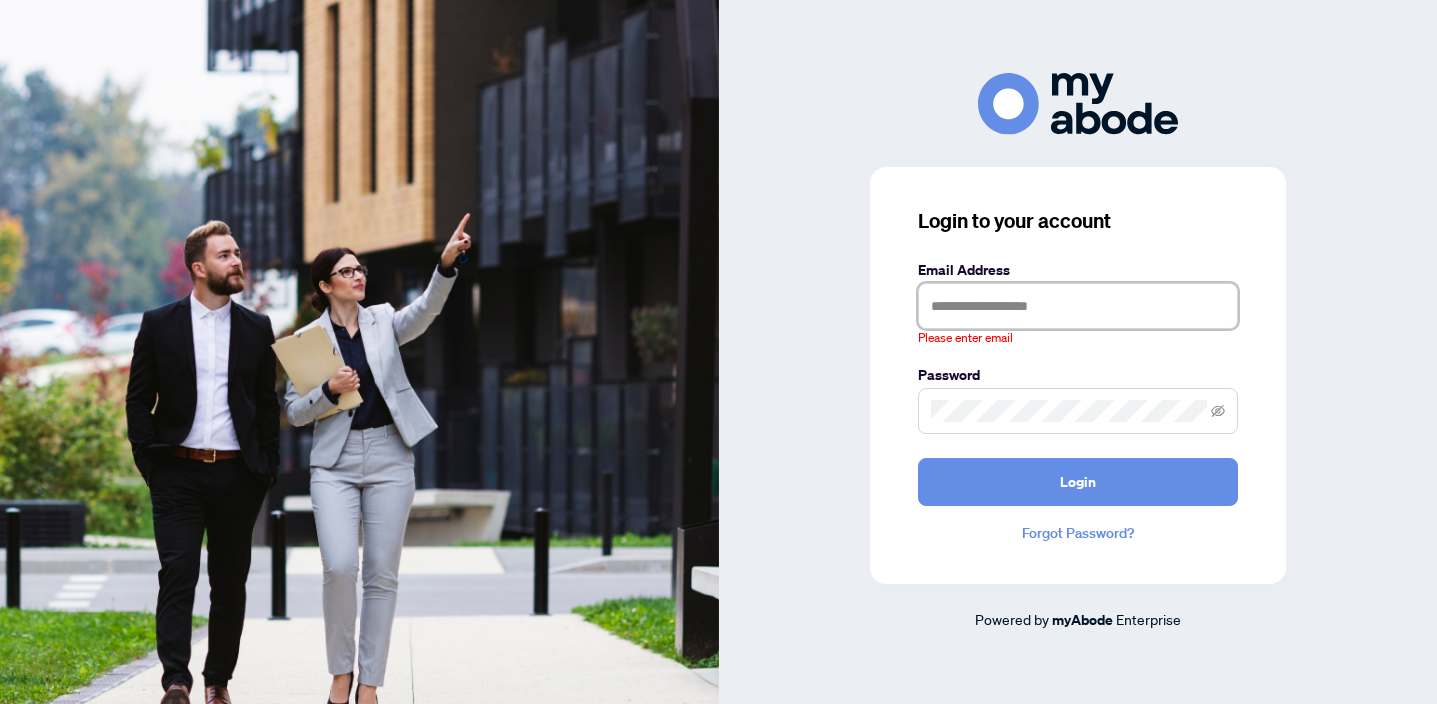 type on "**********" 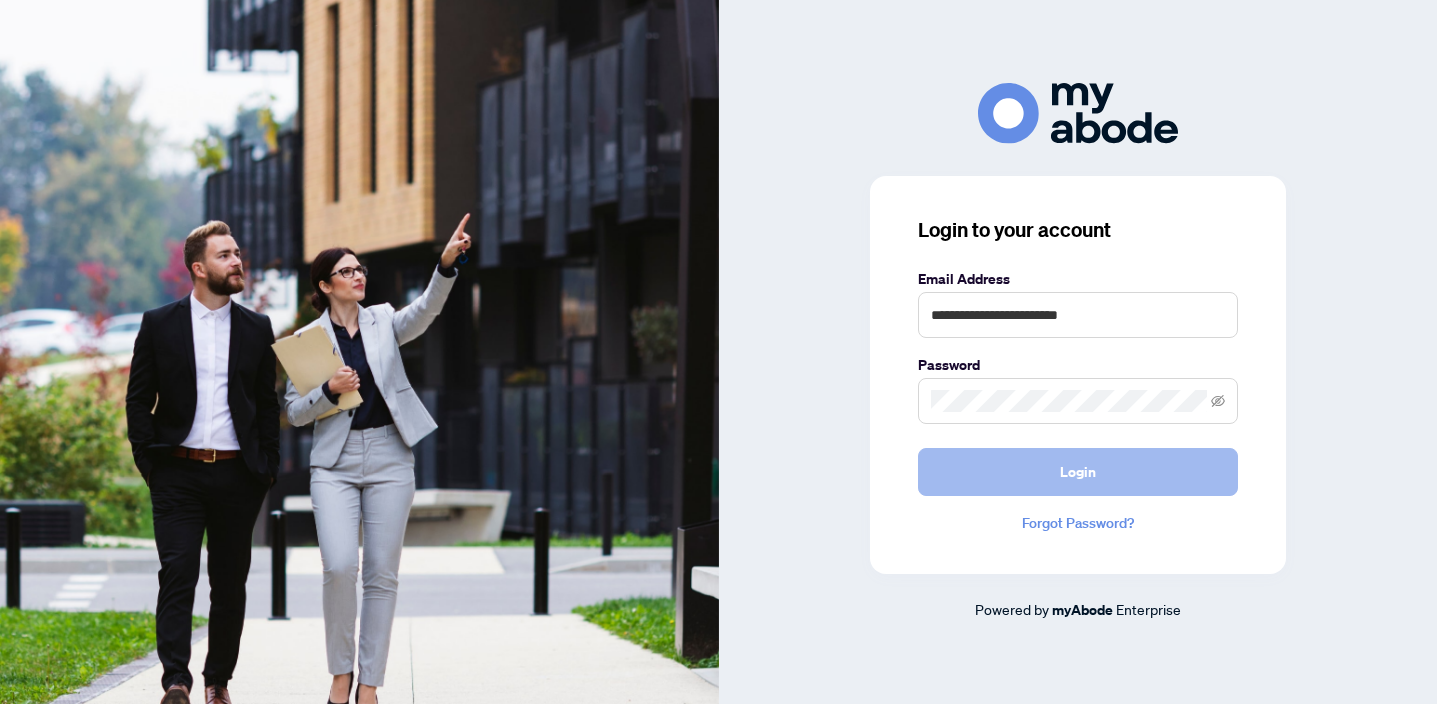 click on "Login" at bounding box center (1078, 472) 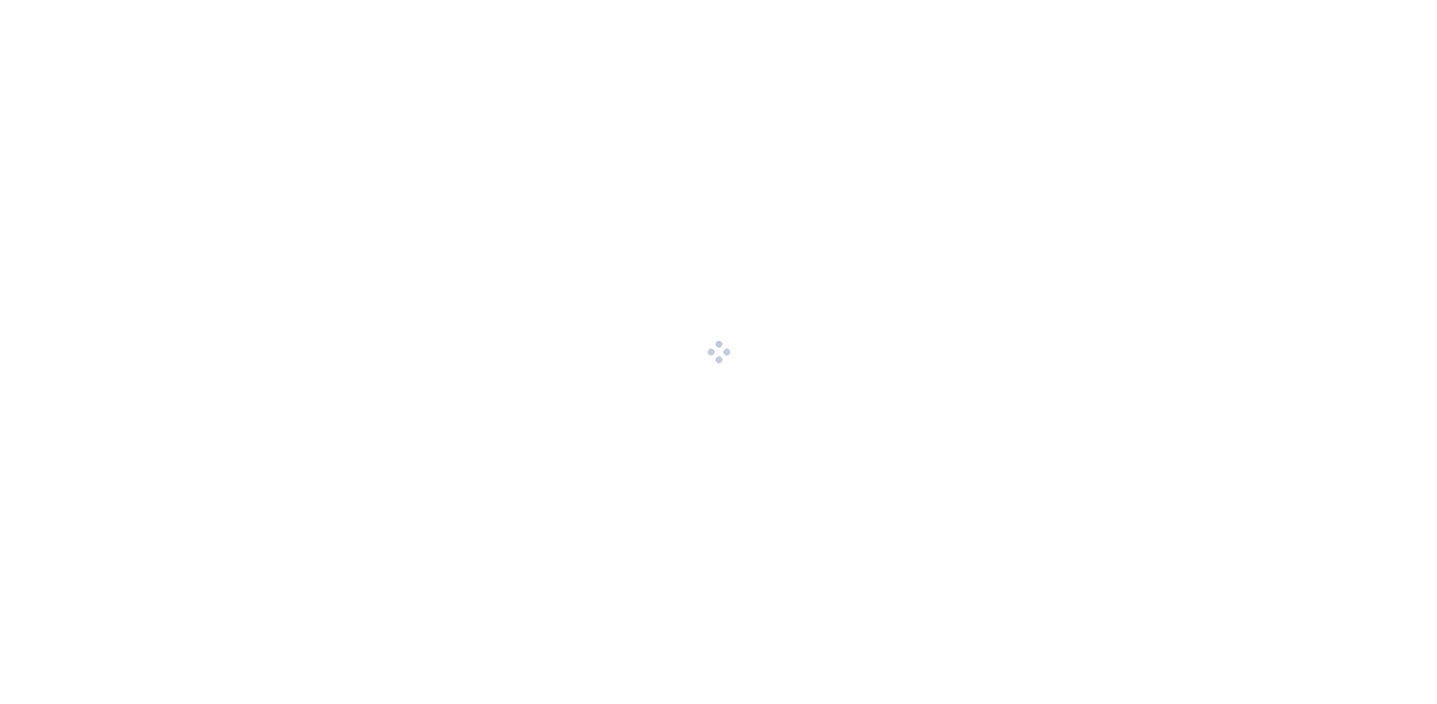 scroll, scrollTop: 0, scrollLeft: 0, axis: both 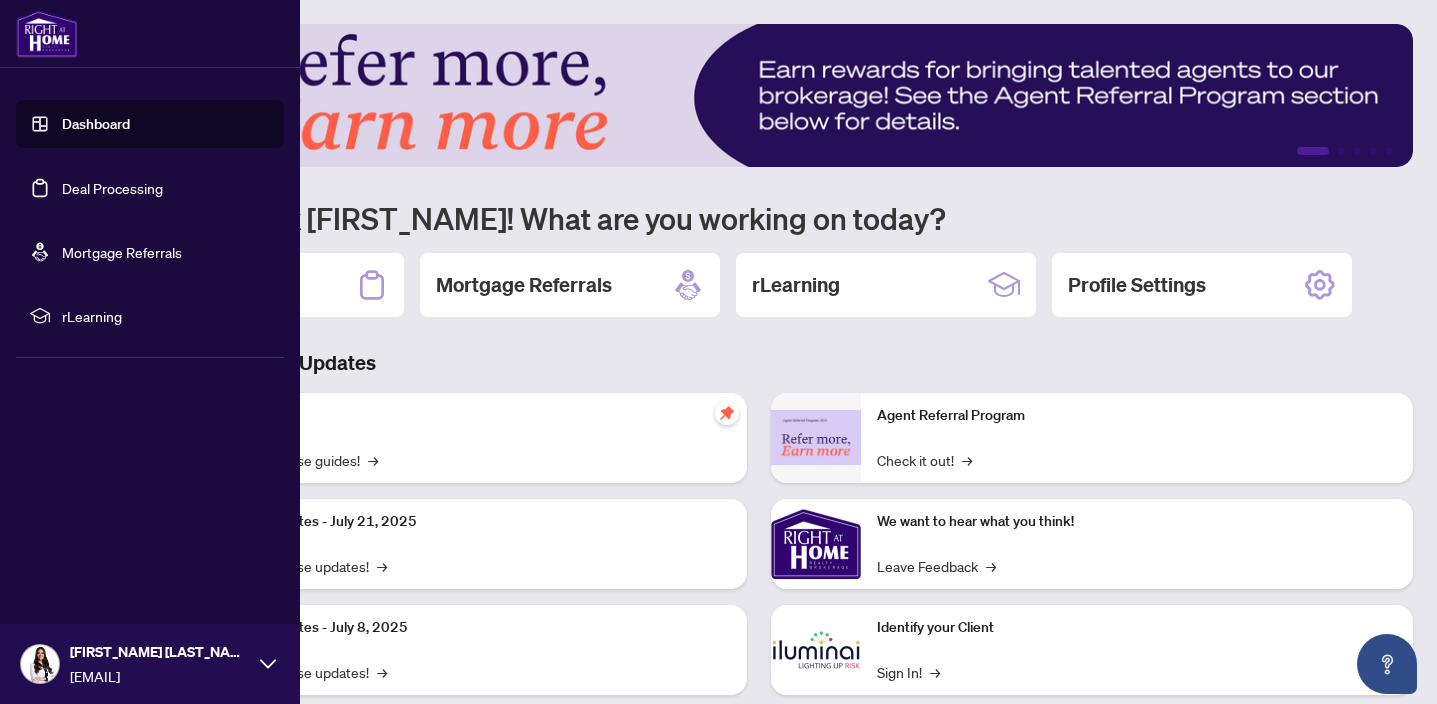 click on "Deal Processing" at bounding box center (112, 188) 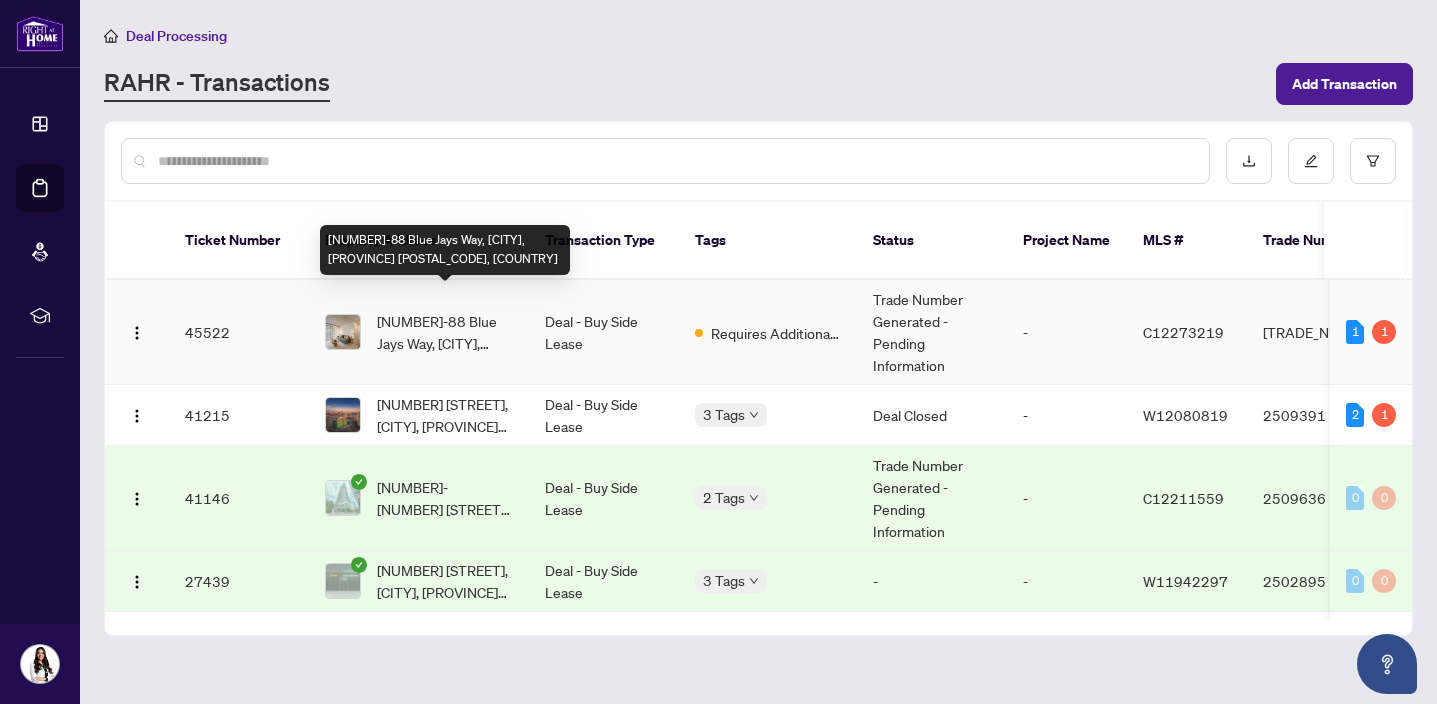 click on "[NUMBER]-88 Blue Jays Way, [CITY], [PROVINCE] [POSTAL_CODE], [COUNTRY]" at bounding box center [445, 332] 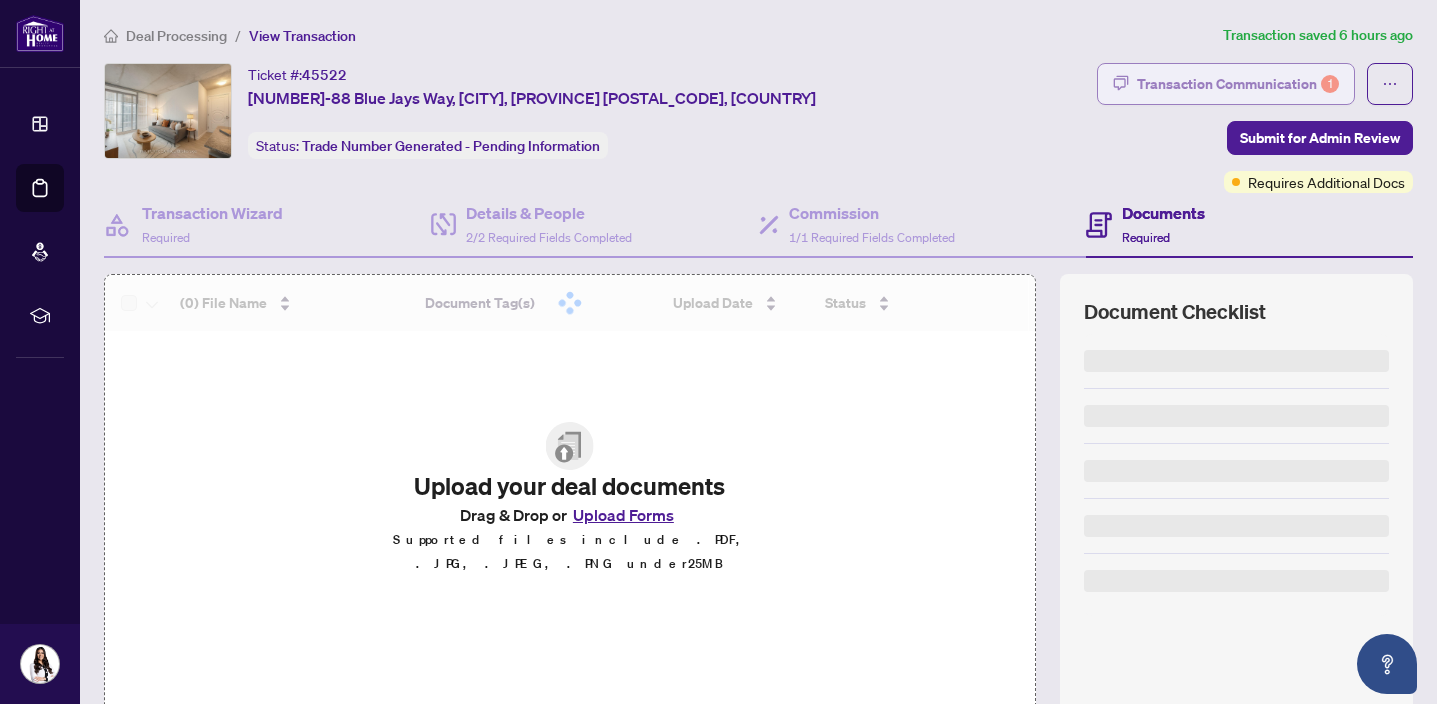 click on "Transaction Communication 1" at bounding box center (1238, 84) 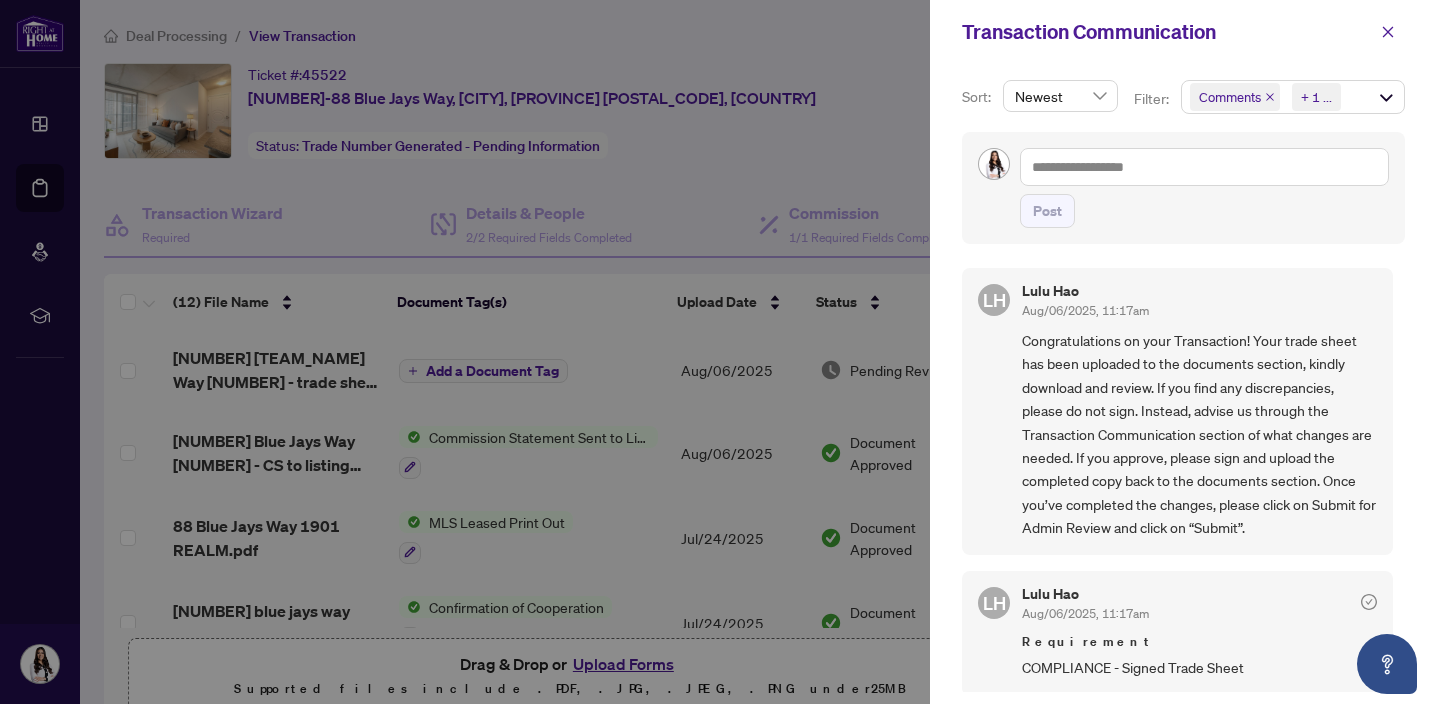 scroll, scrollTop: 0, scrollLeft: 0, axis: both 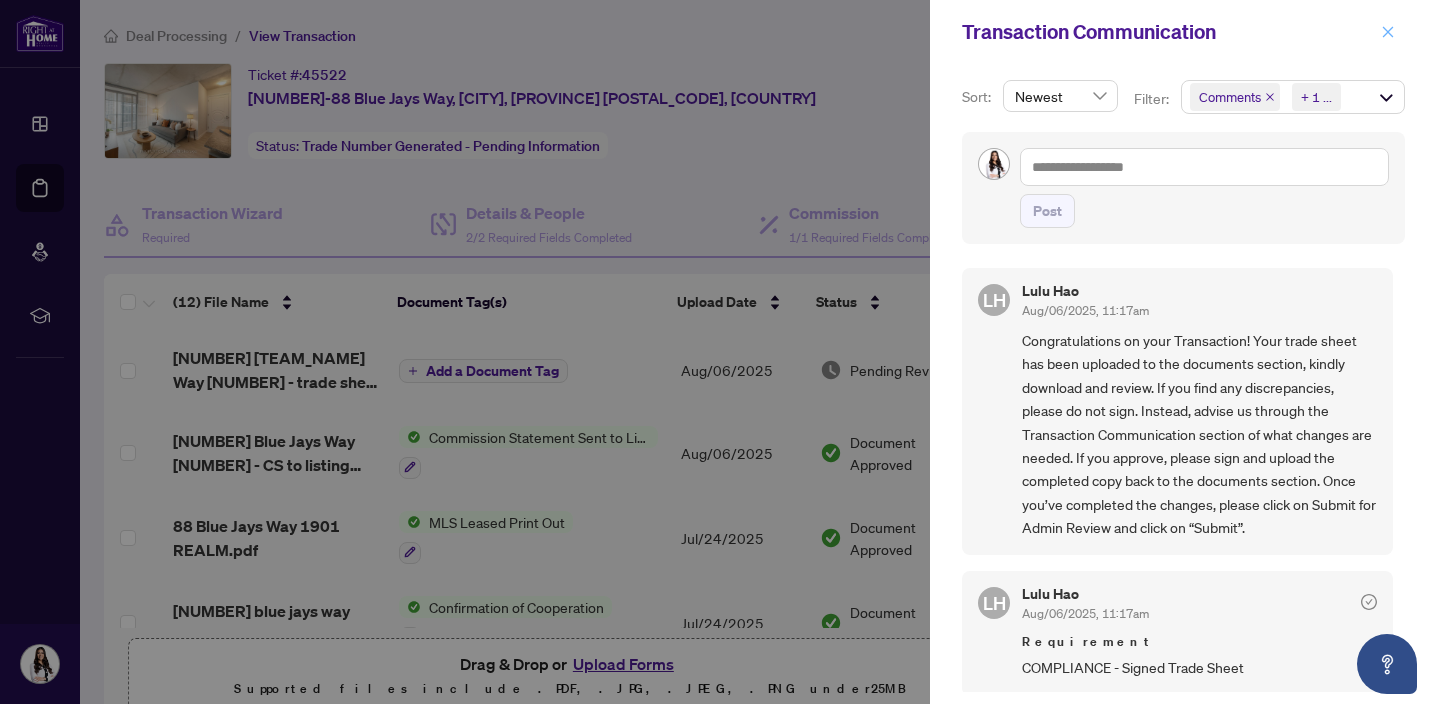 click 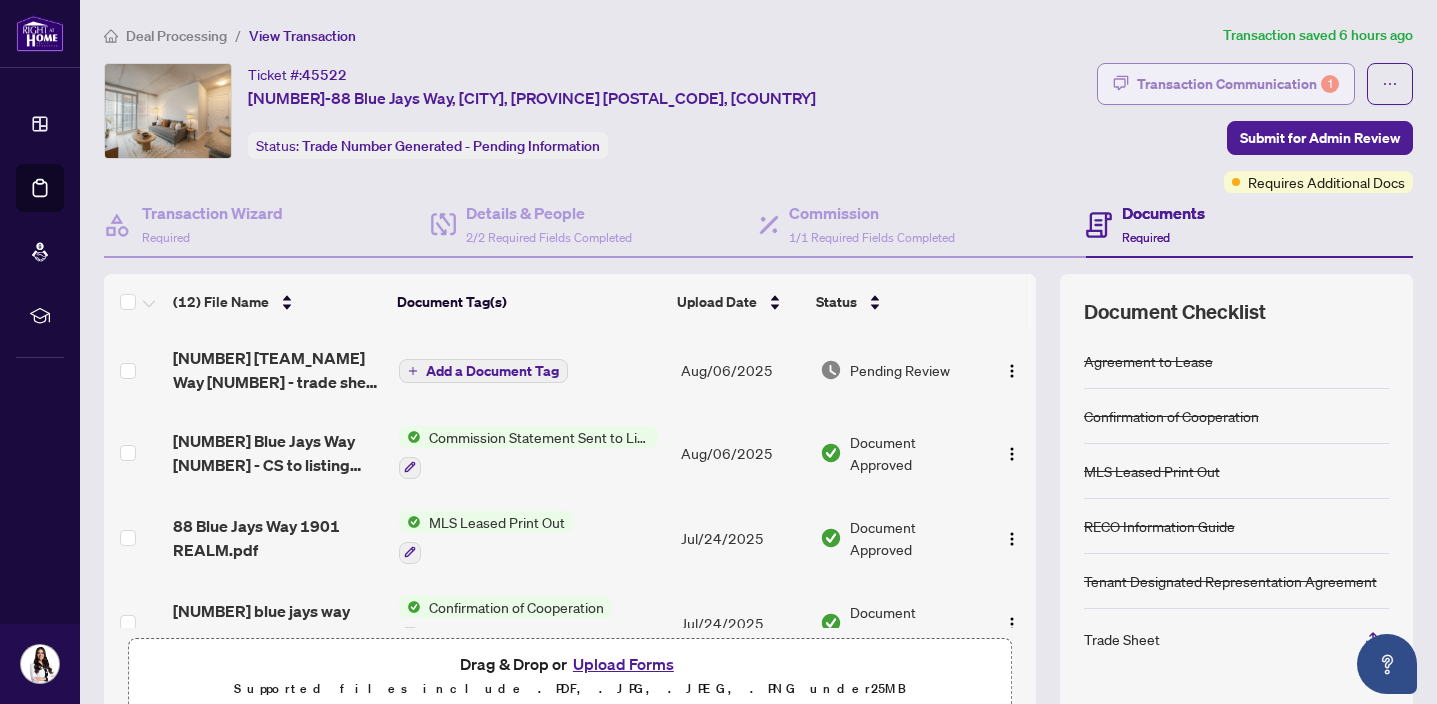 click on "Transaction Communication 1" at bounding box center [1238, 84] 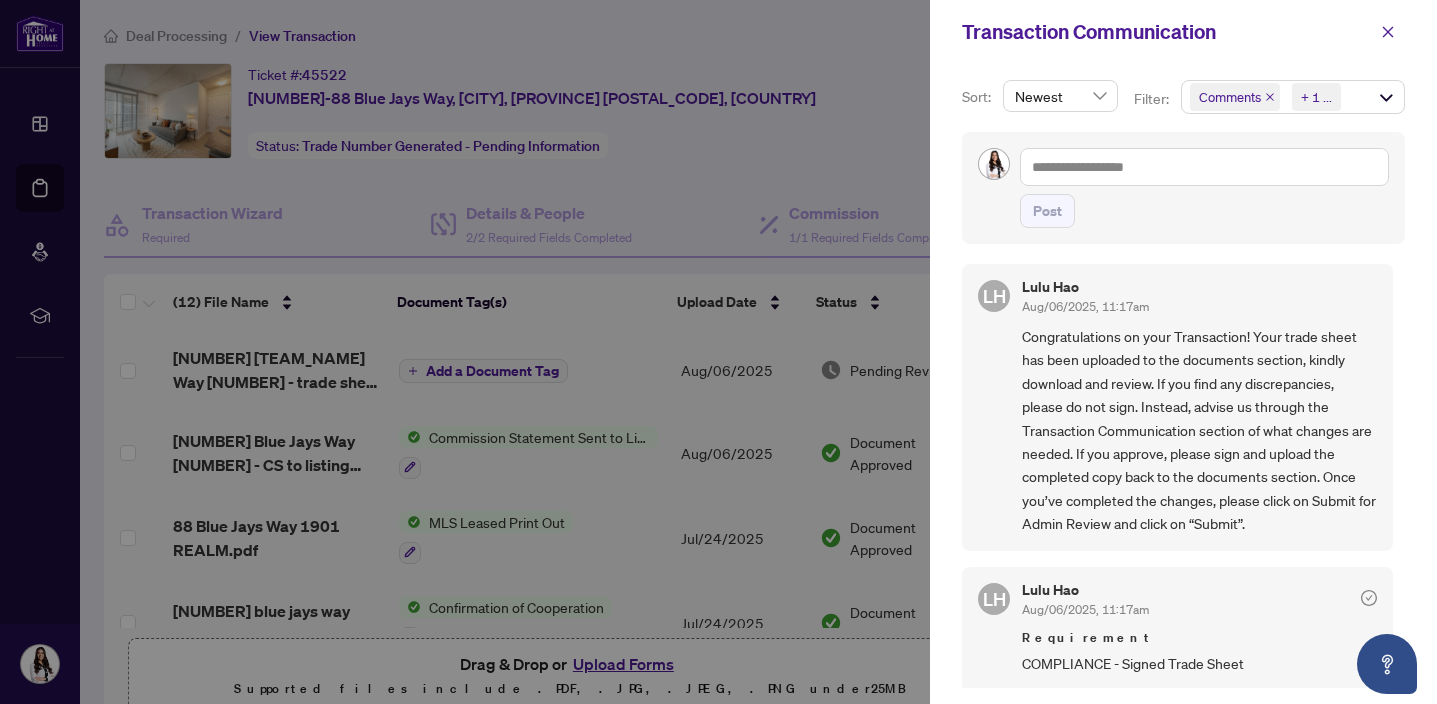 scroll, scrollTop: 4, scrollLeft: 0, axis: vertical 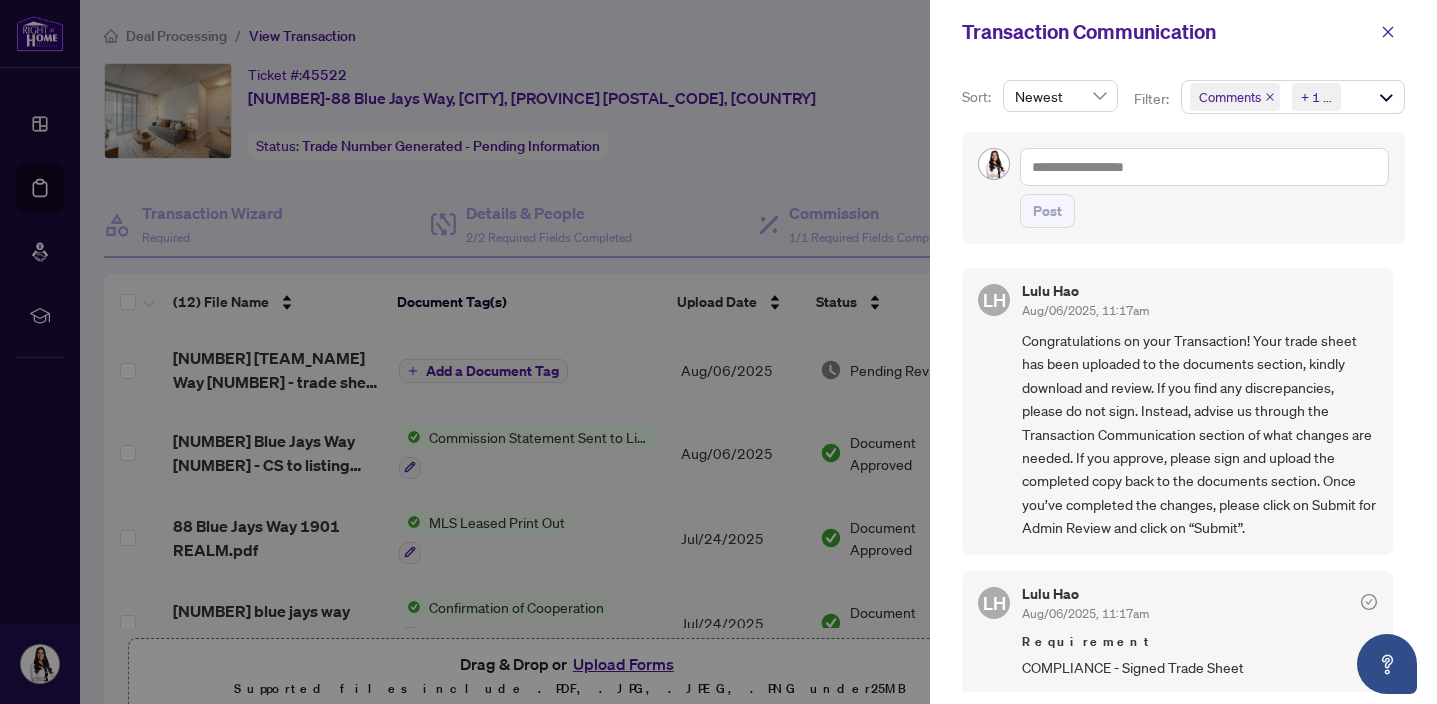 click on "Comments Requirements + 1 ..." at bounding box center [1293, 97] 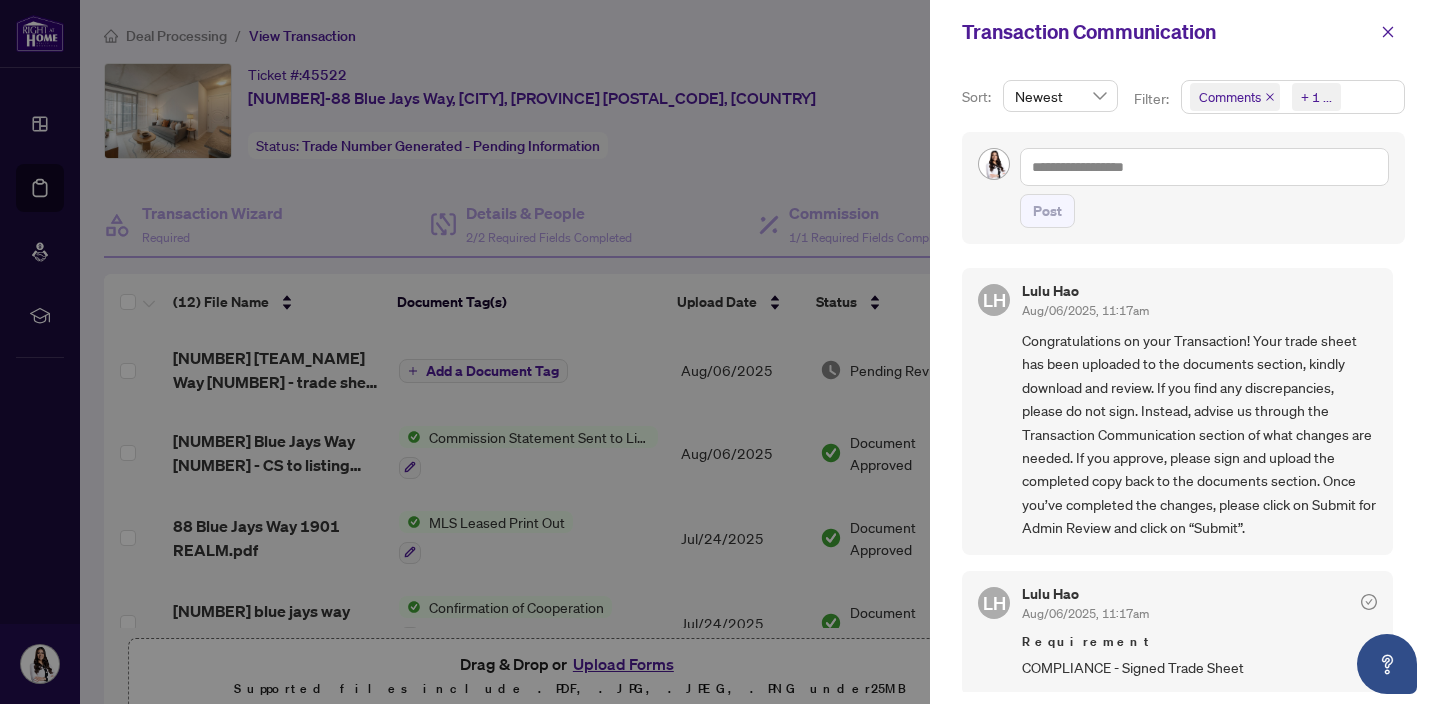 click on "Comments Requirements + 1 ..." at bounding box center [1293, 97] 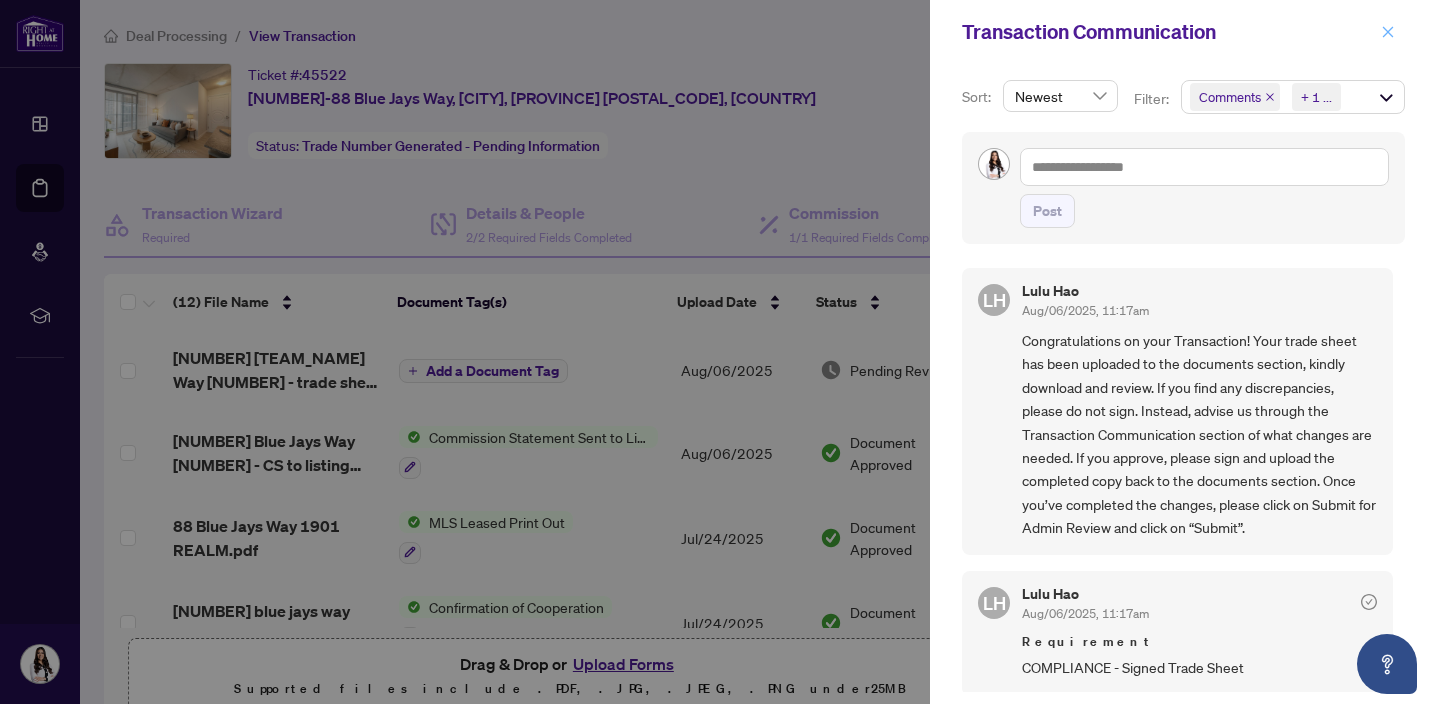 click at bounding box center [1388, 32] 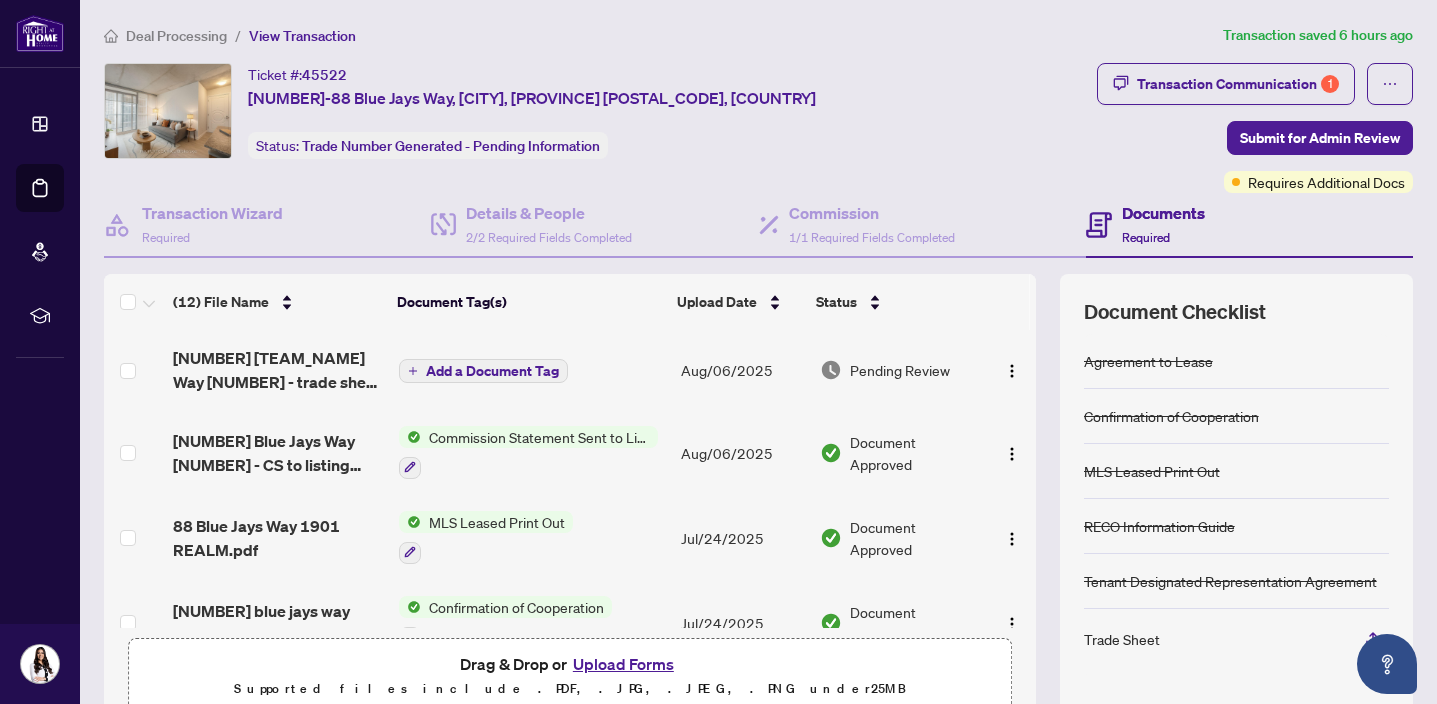 click on "Deal Processing / View Transaction Transaction saved   6 hours ago Ticket #:  [NUMBER] [NUMBER]-88 Blue Jays Way, [CITY], [PROVINCE] [POSTAL_CODE], [COUNTRY] Status:   Trade Number Generated - Pending Information Transaction Communication 1 Submit for Admin Review Requires Additional Docs Transaction Wizard Required Details & People 2/2 Required Fields Completed Commission 1/1 Required Fields Completed Documents Required (12) File Name Document Tag(s) Upload Date Status             [NUMBER] Blue Jays Way [NUMBER] - trade sheet - [FIRST_NAME] to Review.pdf Add a Document Tag [DATE] Pending Review [NUMBER] Blue Jays Way [NUMBER] - CS to listing brokerage.pdf Commission Statement Sent to Listing Brokerage [DATE] Document Approved [NUMBER] Blue Jays Way [NUMBER]  REALM.pdf MLS Leased Print Out [DATE] Document Approved [NUMBER] blue jays way [NUMBER] [NUMBER].pdf Confirmation of Cooperation [DATE] Document Approved [NUMBER] blue jays way [NUMBER] [NUMBER].pdf Agreement to Lease [DATE] Document Approved [NUMBER] blue jays way [NUMBER] [NUMBER].pdf [DATE] Document Approved" at bounding box center [758, 352] 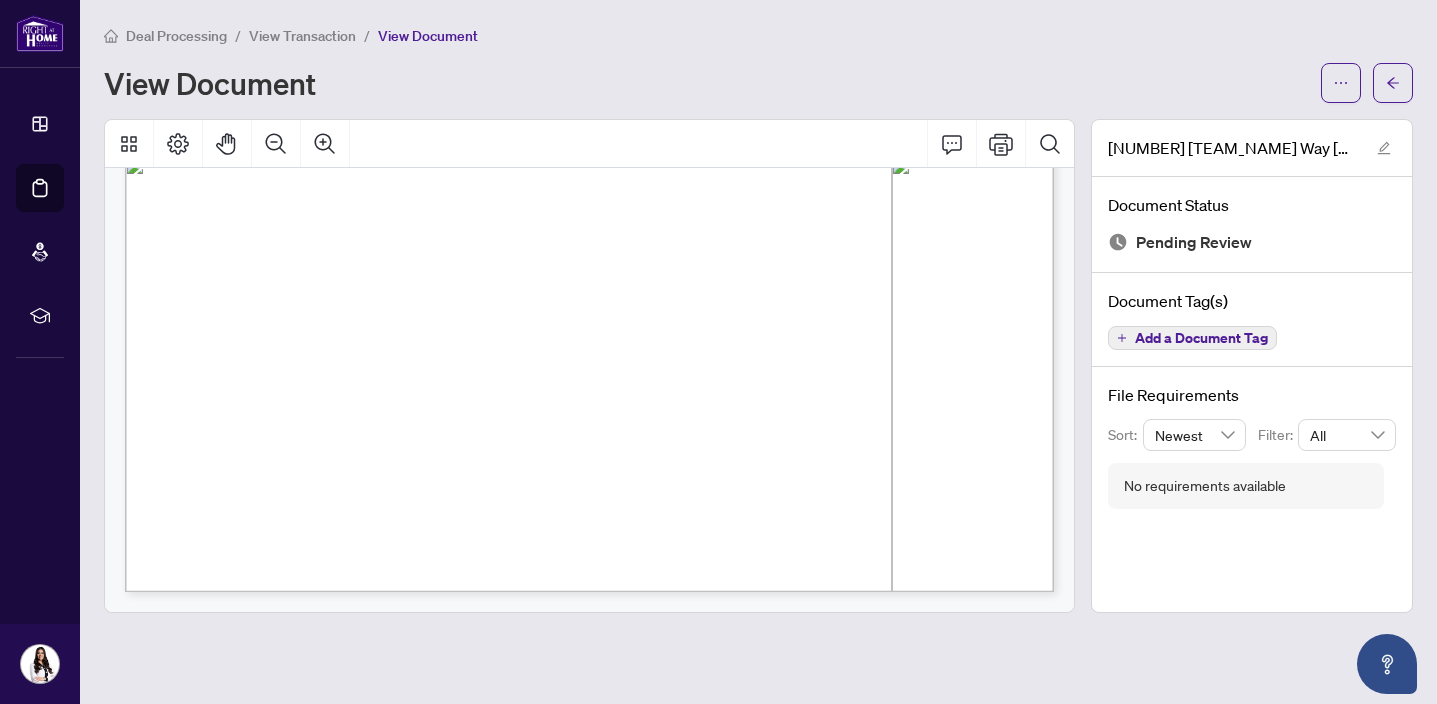 scroll, scrollTop: 798, scrollLeft: 0, axis: vertical 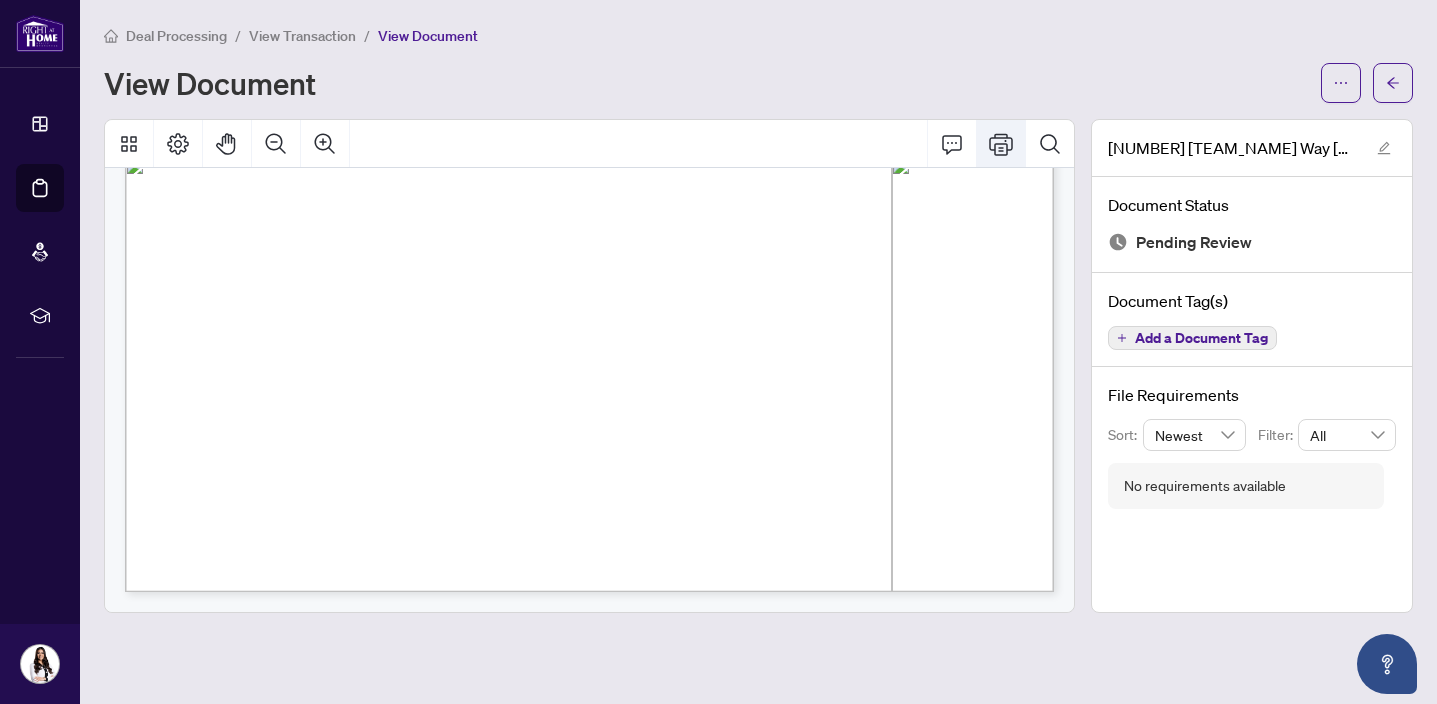 click 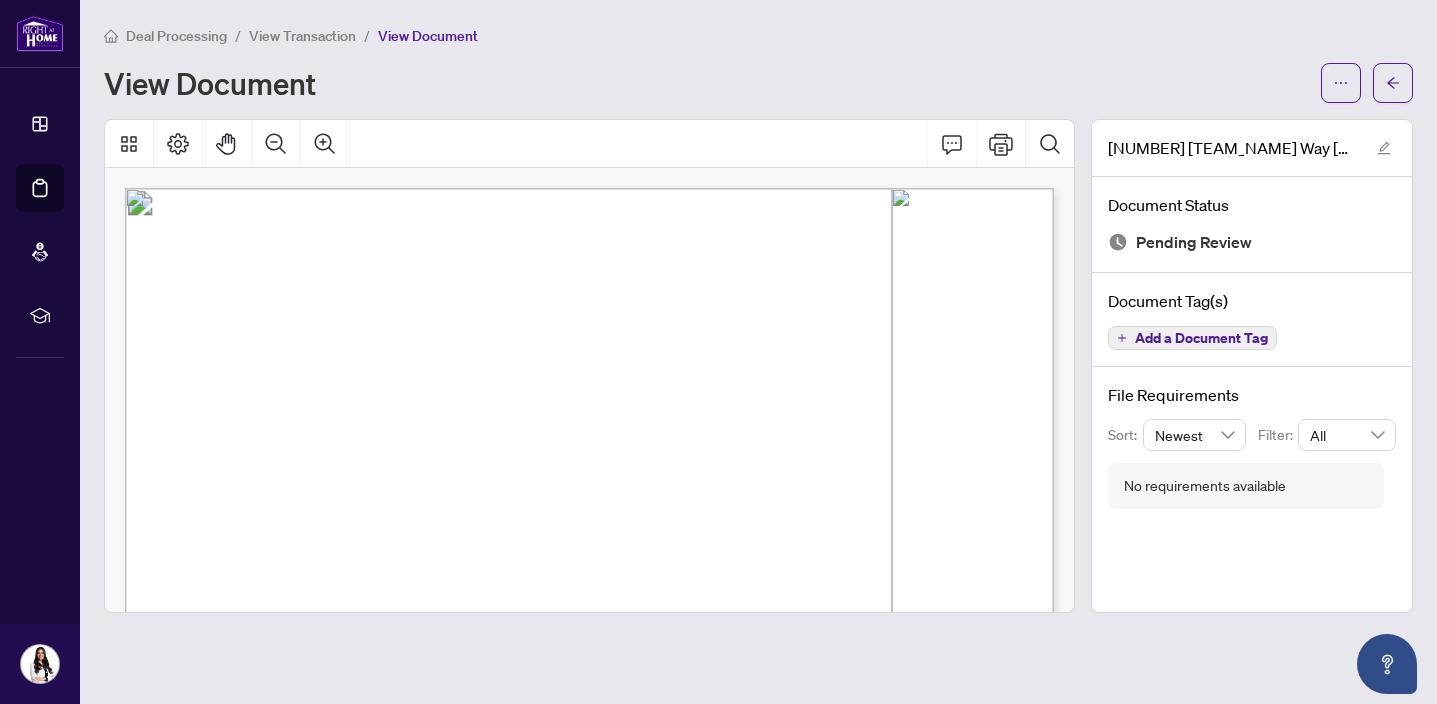 scroll, scrollTop: 0, scrollLeft: 0, axis: both 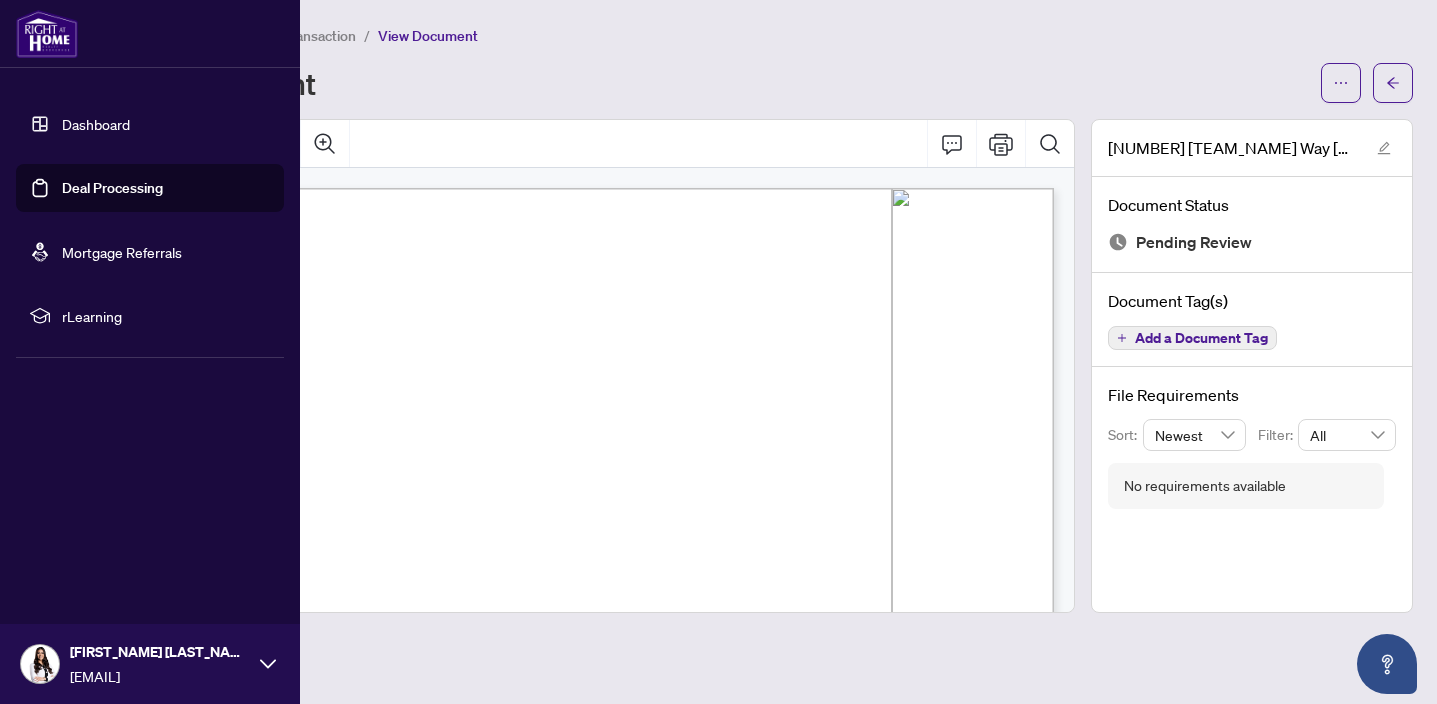 click on "Deal Processing" at bounding box center (112, 188) 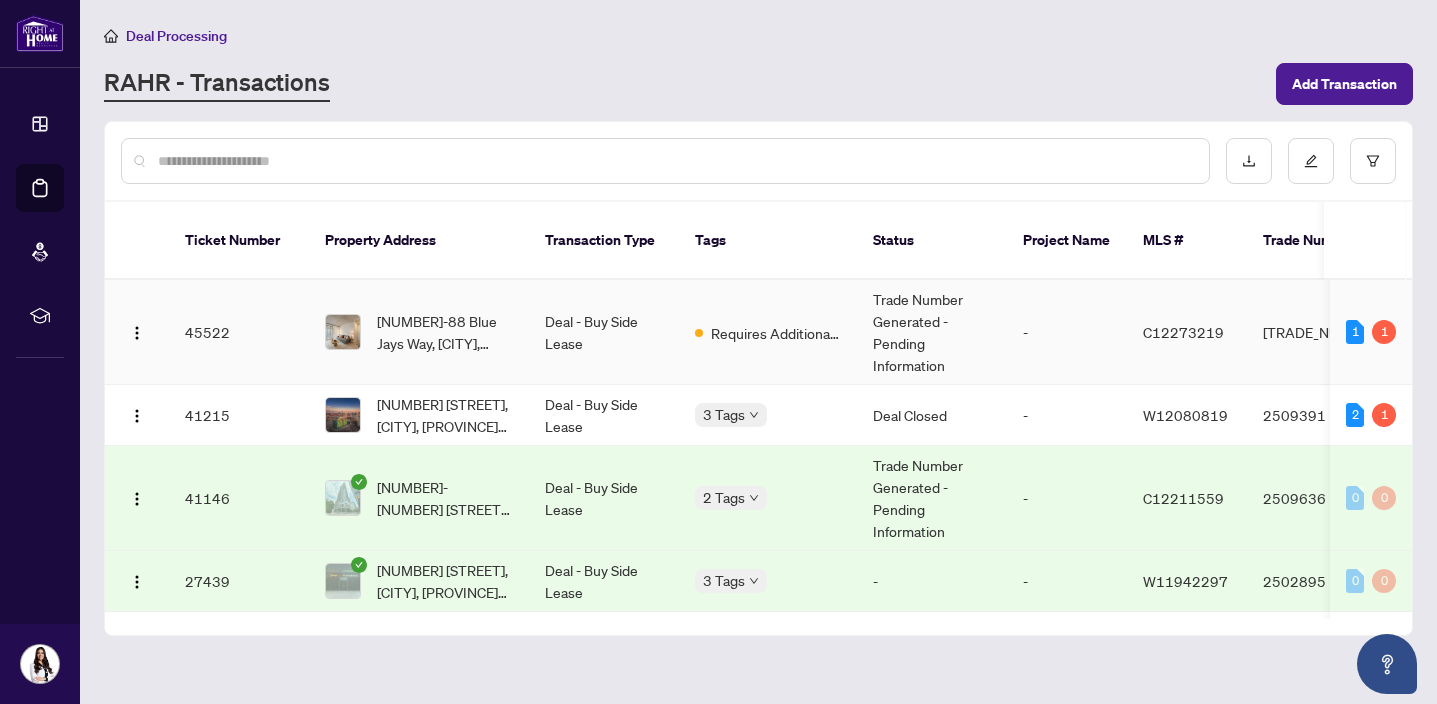 click on "Requires Additional Docs" at bounding box center (768, 332) 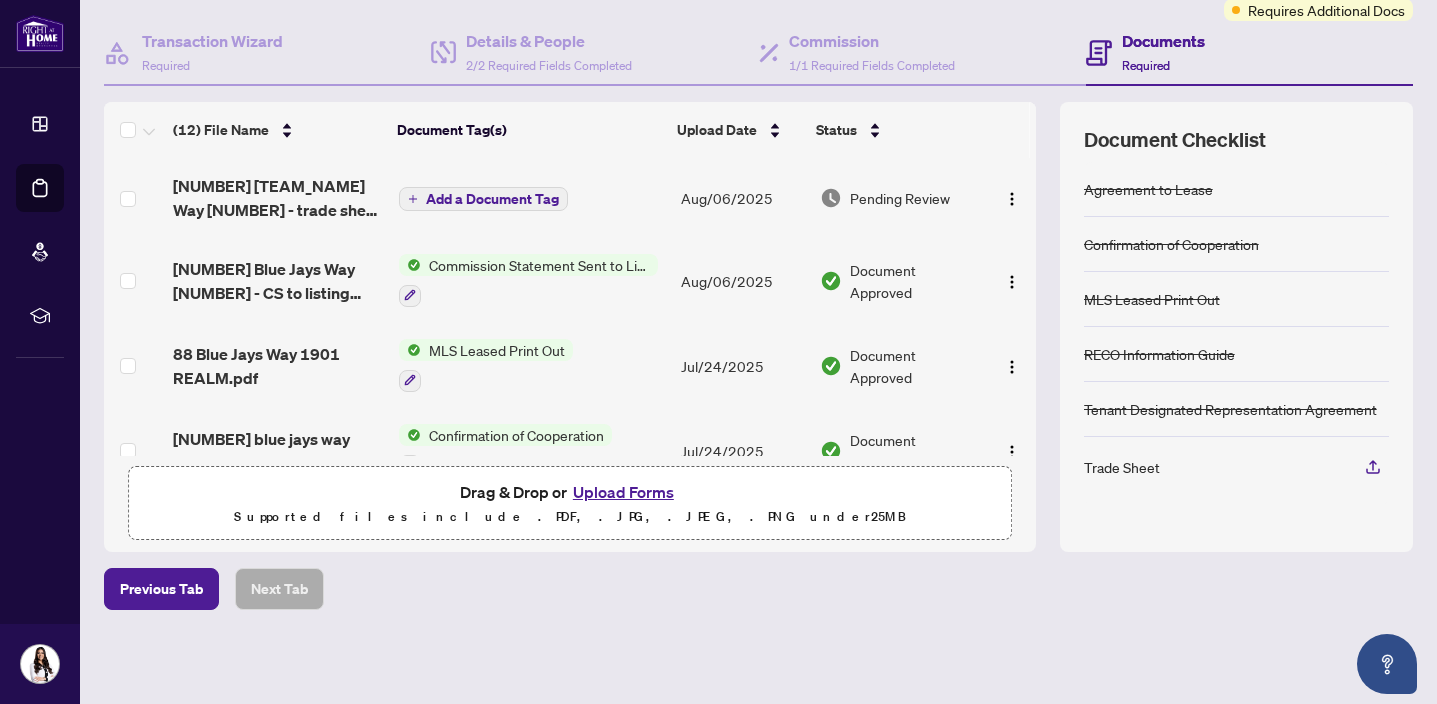 scroll, scrollTop: 171, scrollLeft: 0, axis: vertical 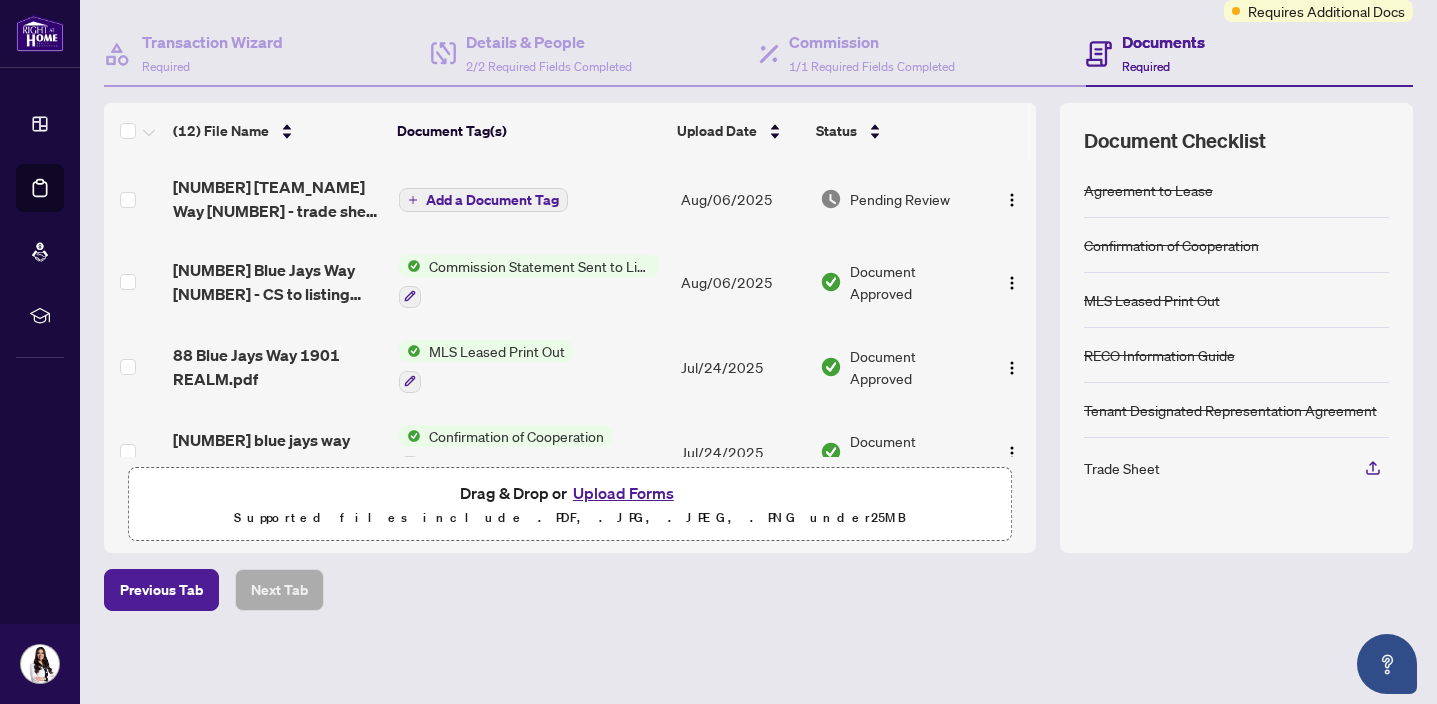 click on "Upload Forms" at bounding box center [623, 493] 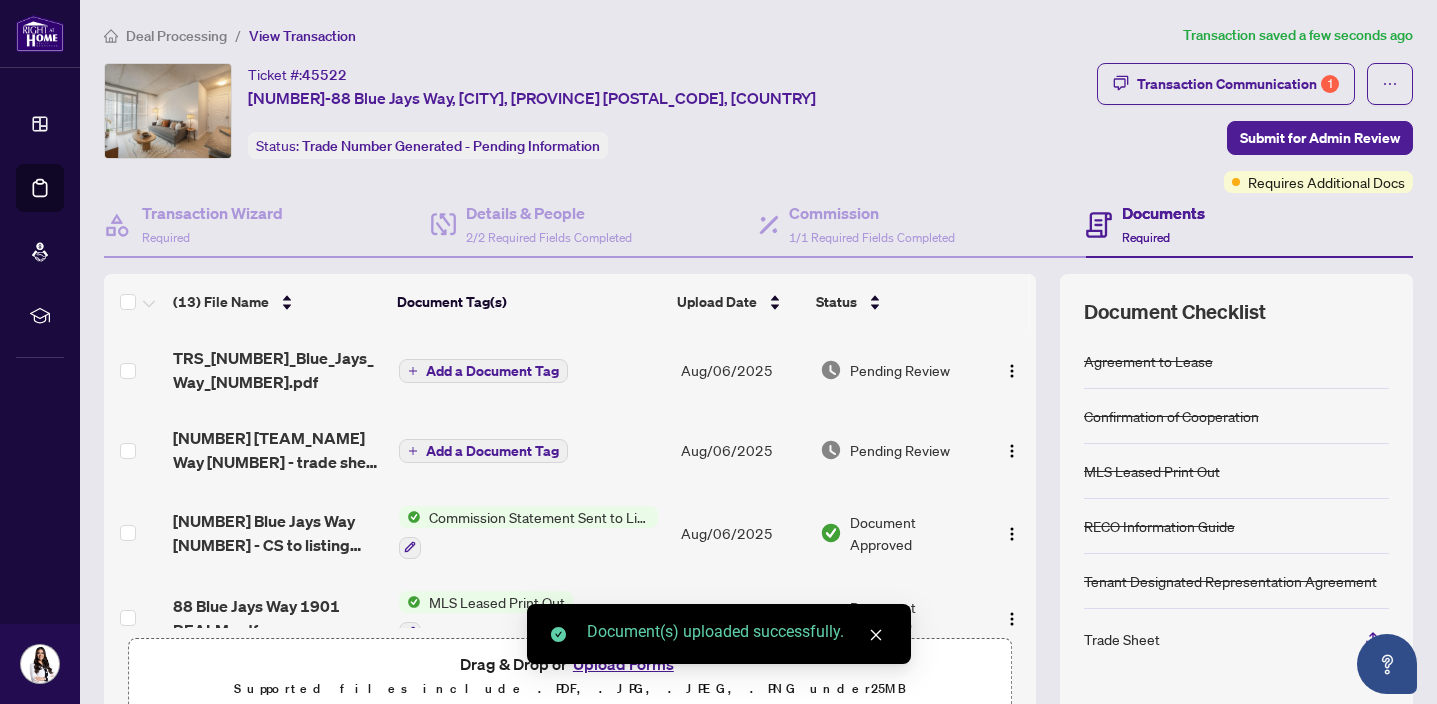 scroll, scrollTop: 0, scrollLeft: 0, axis: both 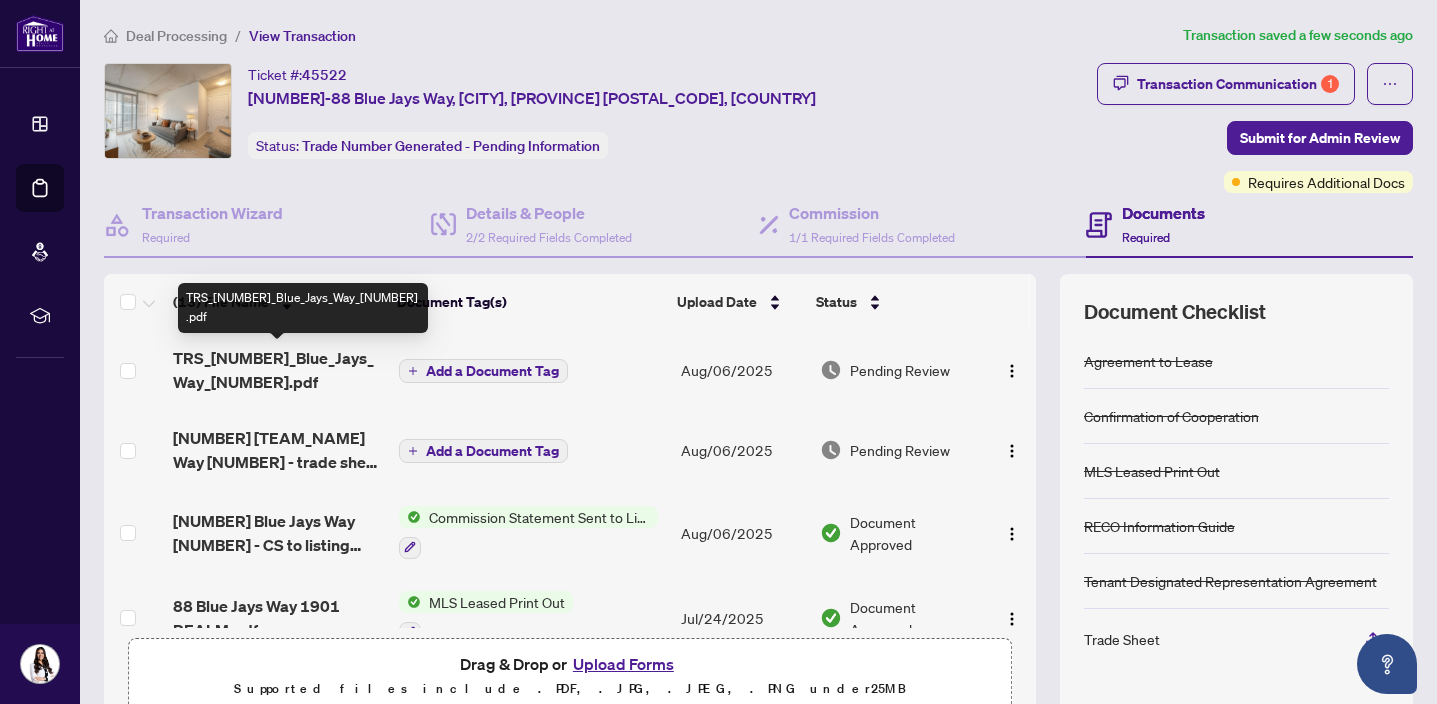 click on "TRS_[NUMBER]_Blue_Jays_Way_[NUMBER].pdf" at bounding box center (277, 370) 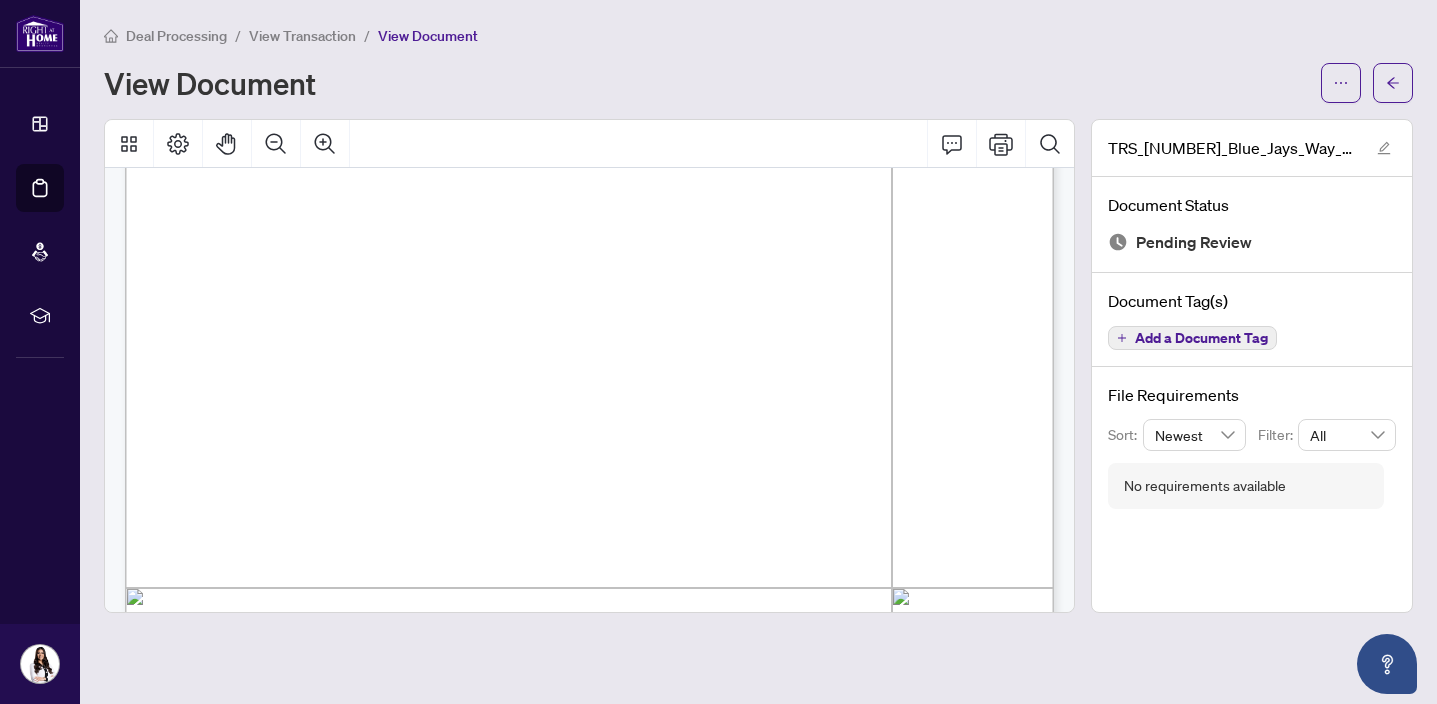 scroll, scrollTop: 187, scrollLeft: 0, axis: vertical 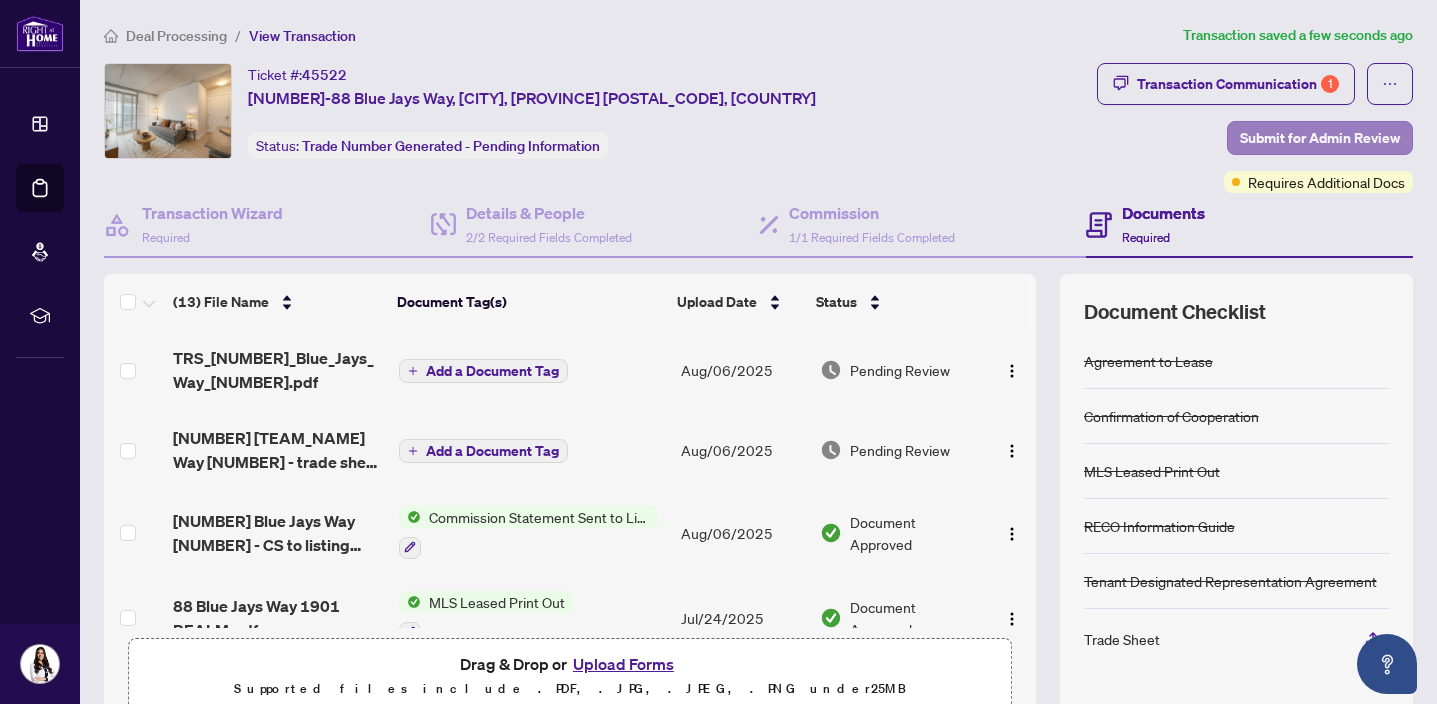 click on "Submit for Admin Review" at bounding box center (1320, 138) 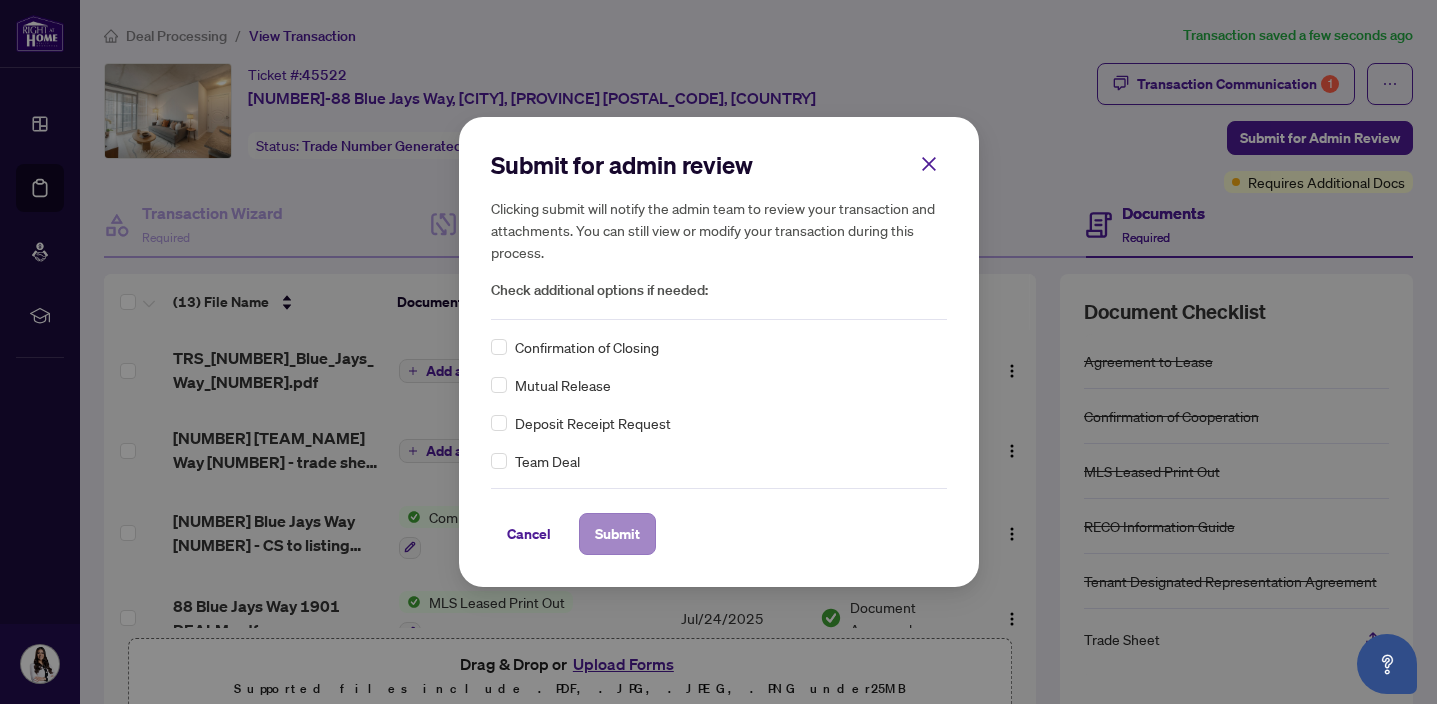 click on "Submit" at bounding box center (617, 534) 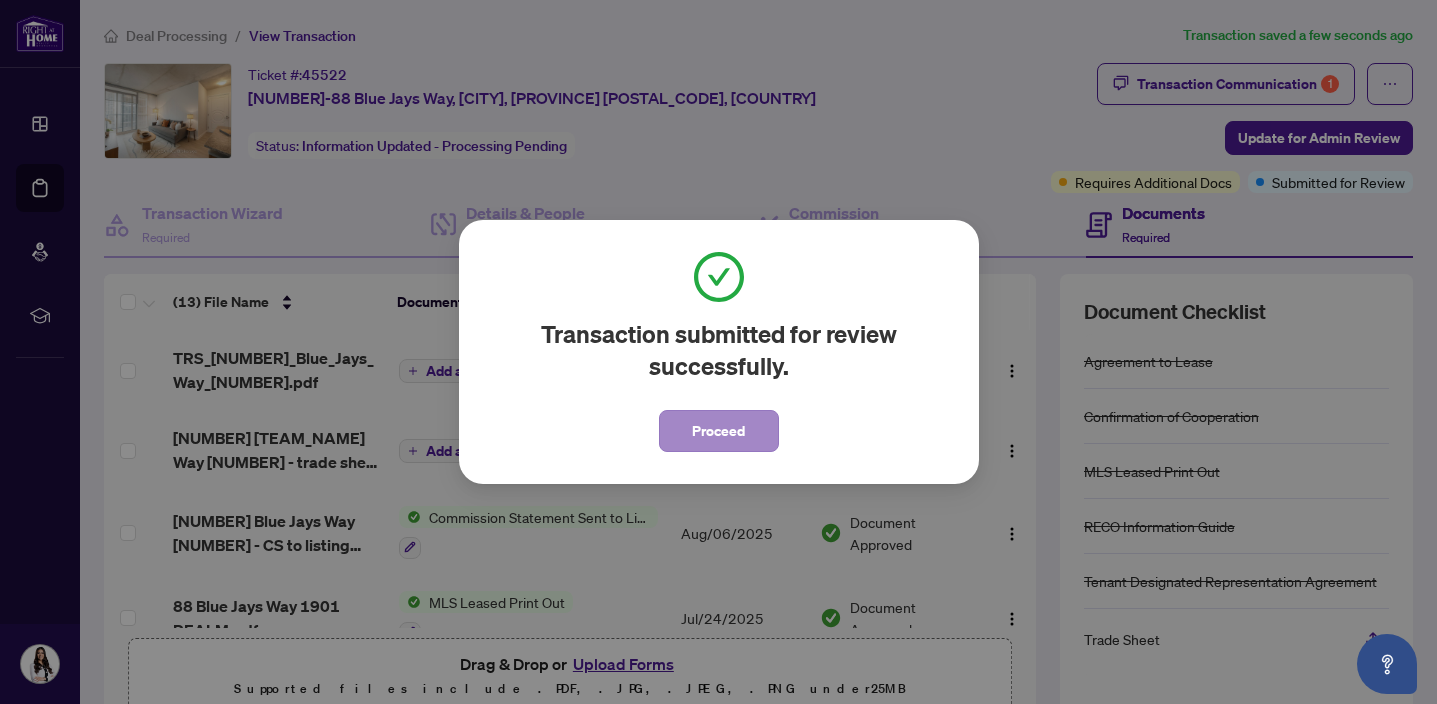 click on "Proceed" at bounding box center [719, 431] 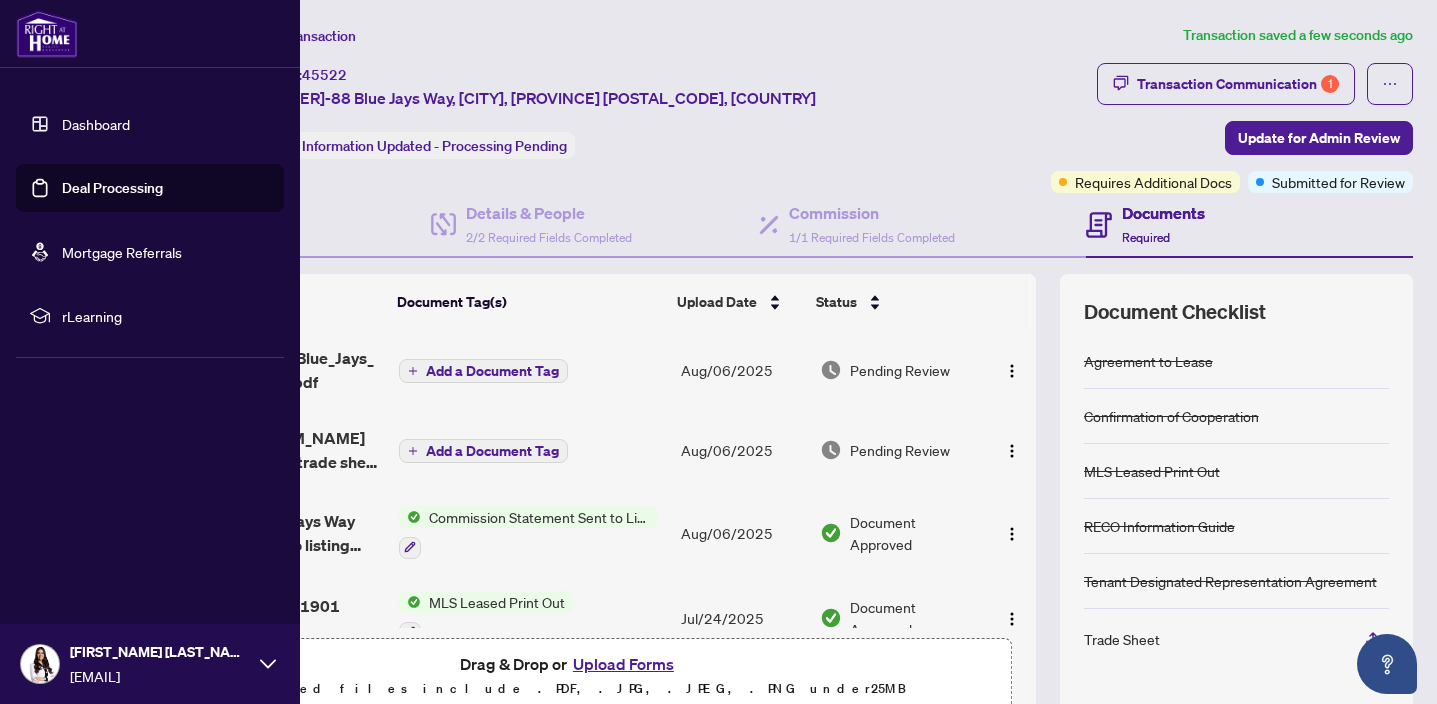 click on "Deal Processing" at bounding box center [112, 188] 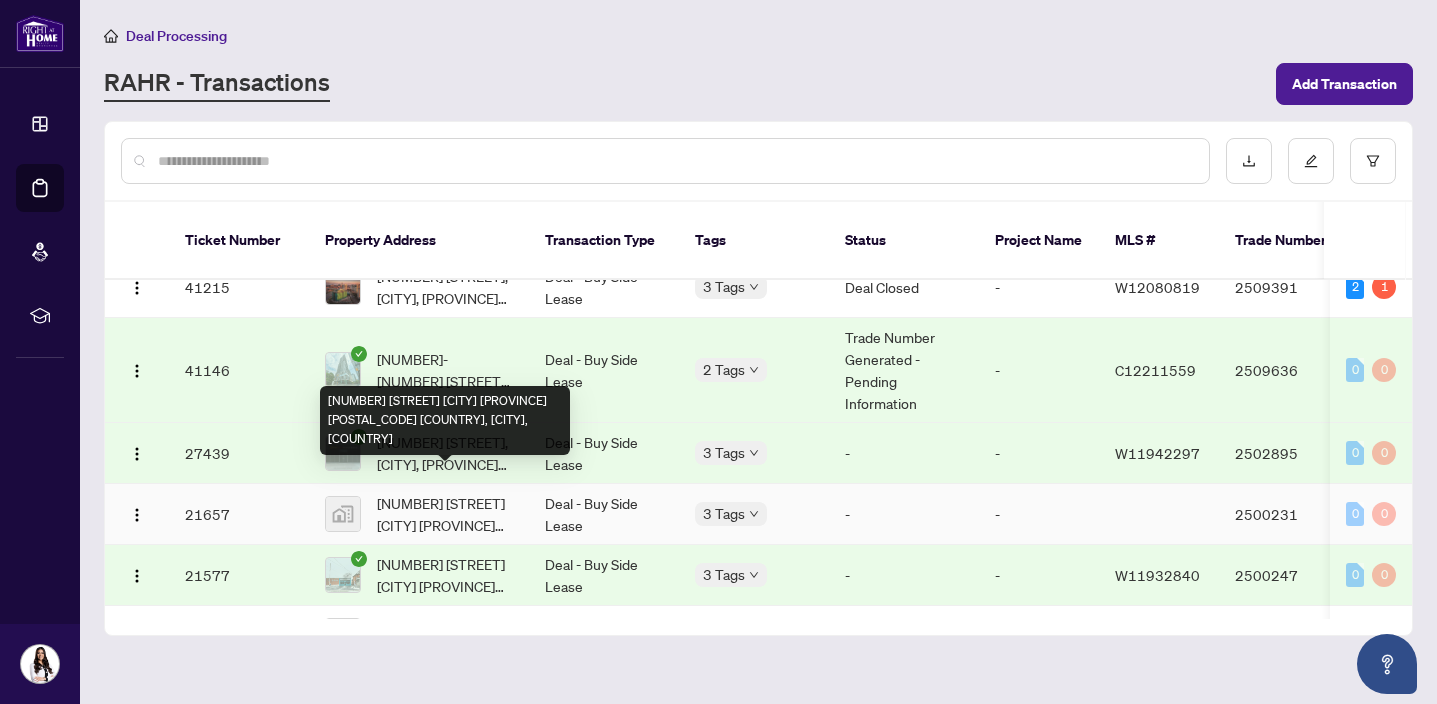 scroll, scrollTop: 130, scrollLeft: 0, axis: vertical 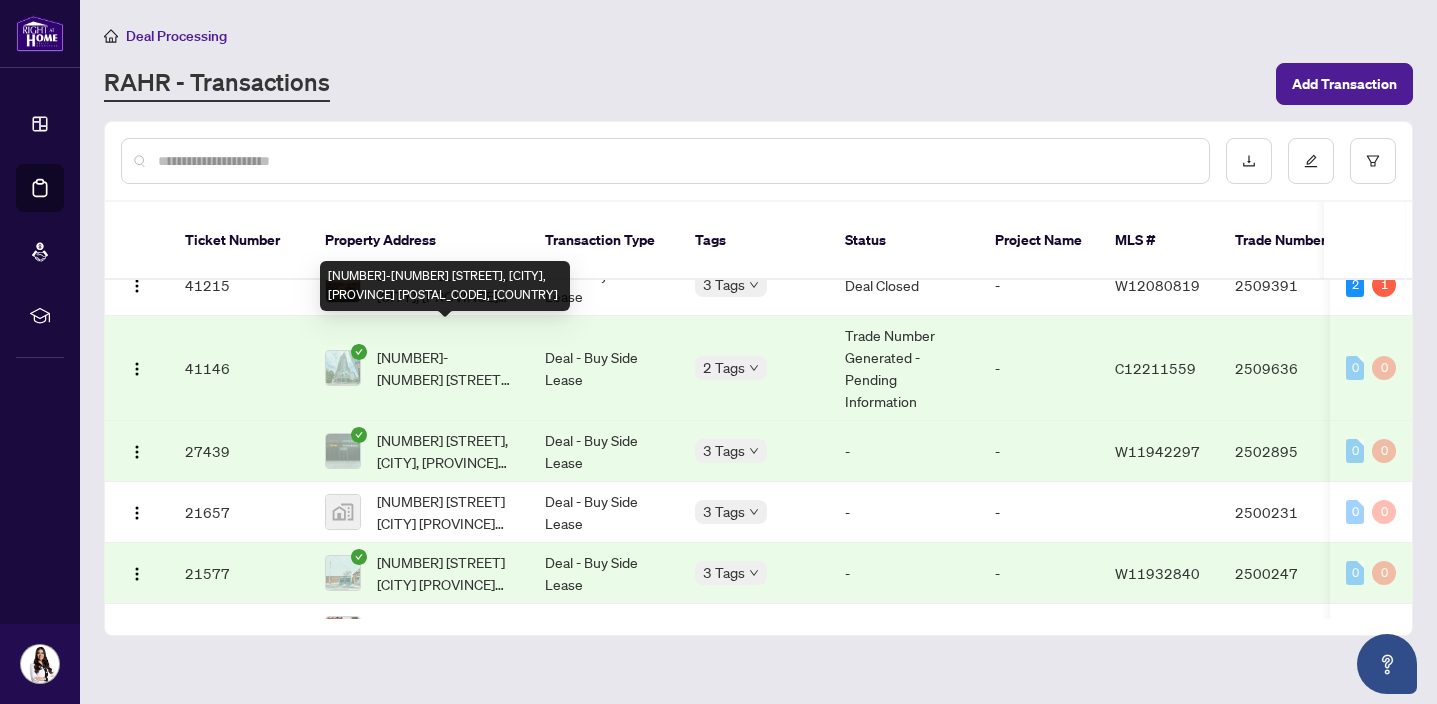 click on "[NUMBER]-[NUMBER] [STREET], [CITY], [PROVINCE] [POSTAL_CODE], [COUNTRY]" at bounding box center [445, 368] 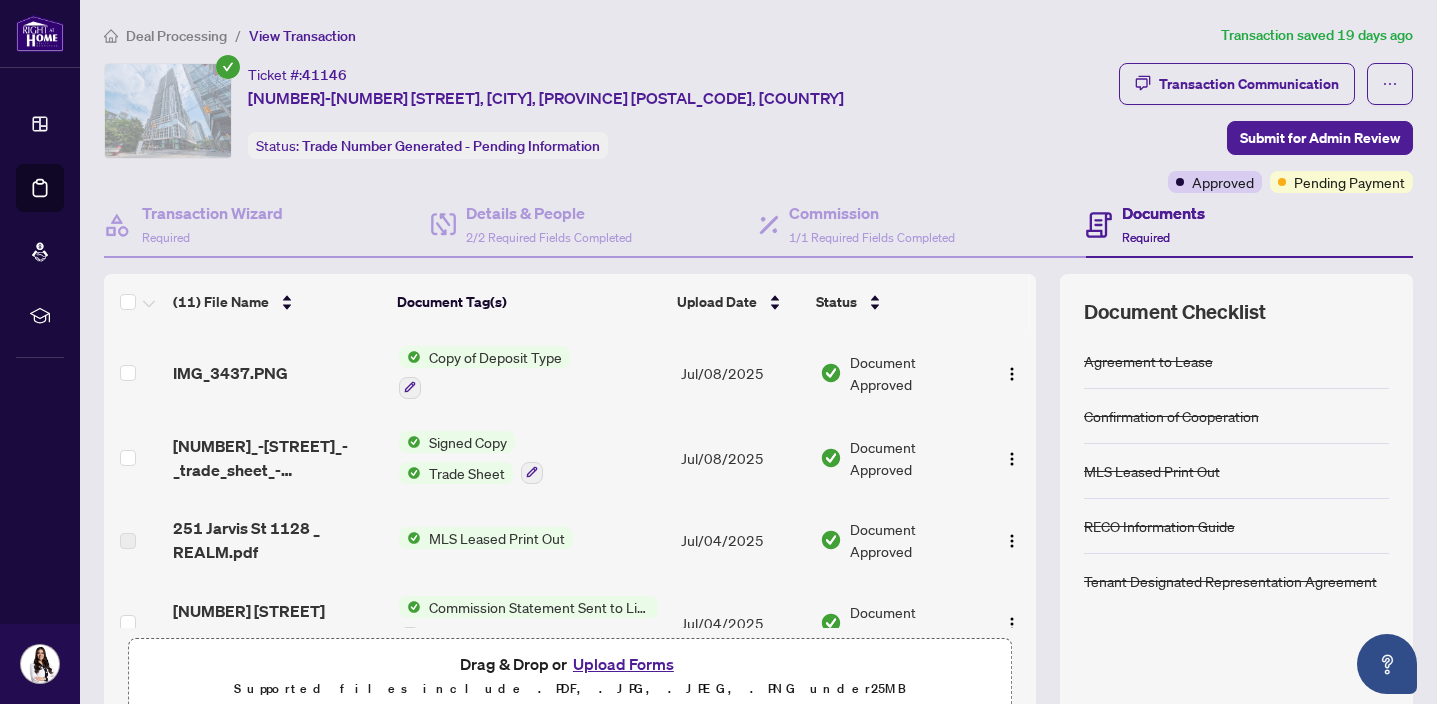 scroll, scrollTop: -1, scrollLeft: 0, axis: vertical 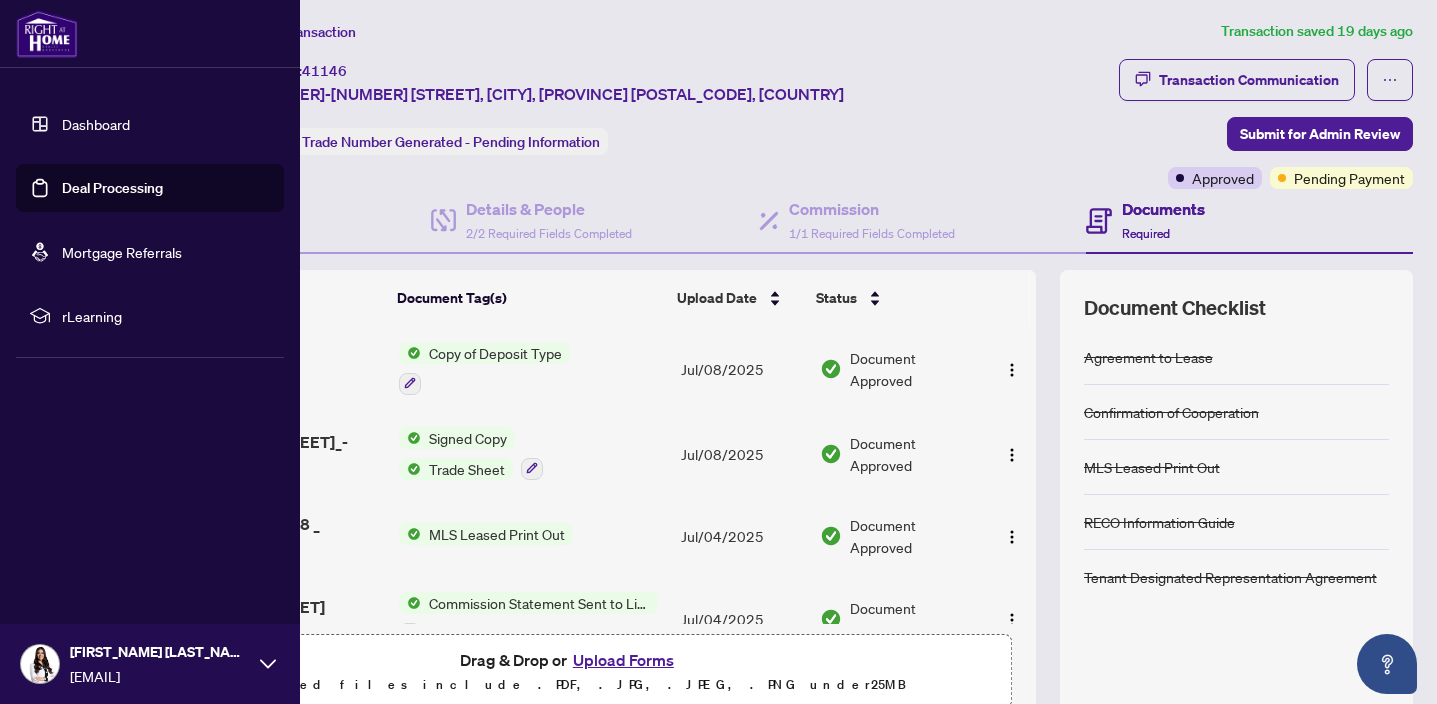 click on "Deal Processing" at bounding box center (112, 188) 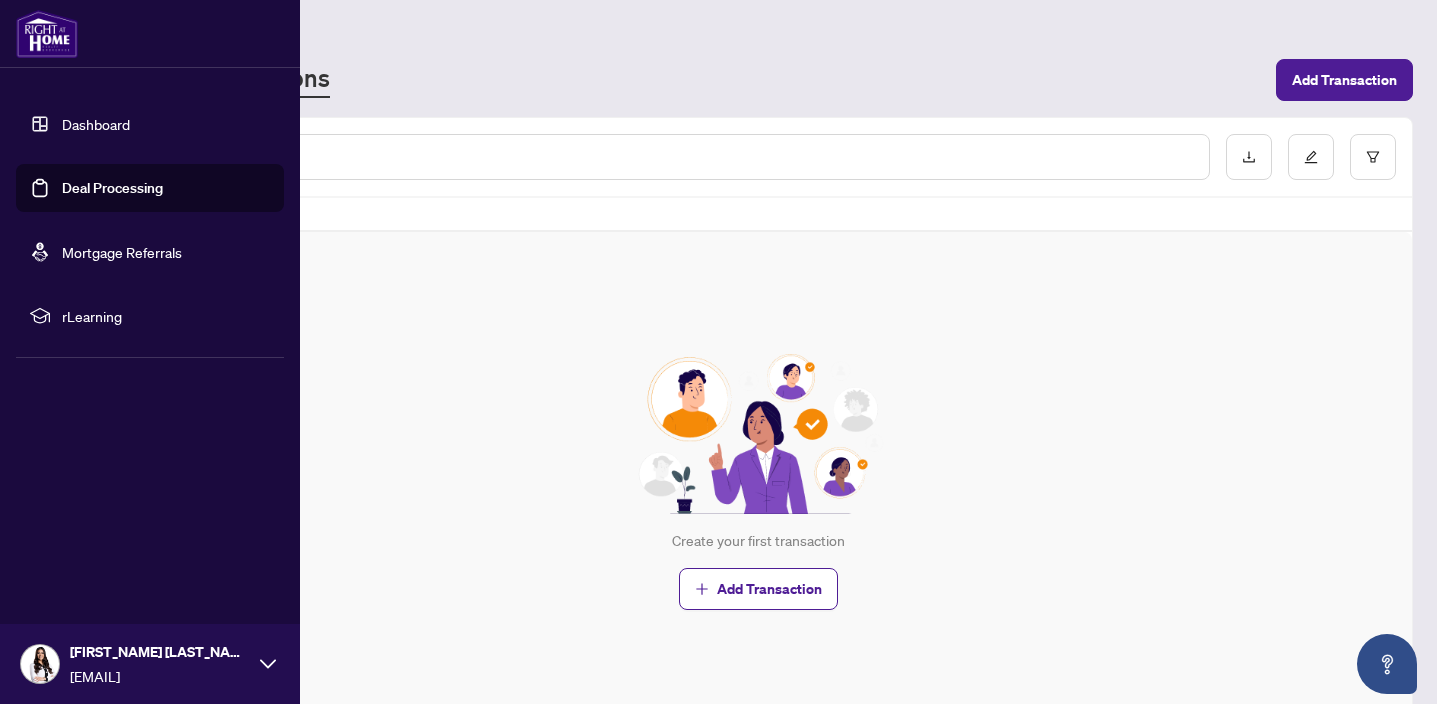 scroll, scrollTop: 0, scrollLeft: 0, axis: both 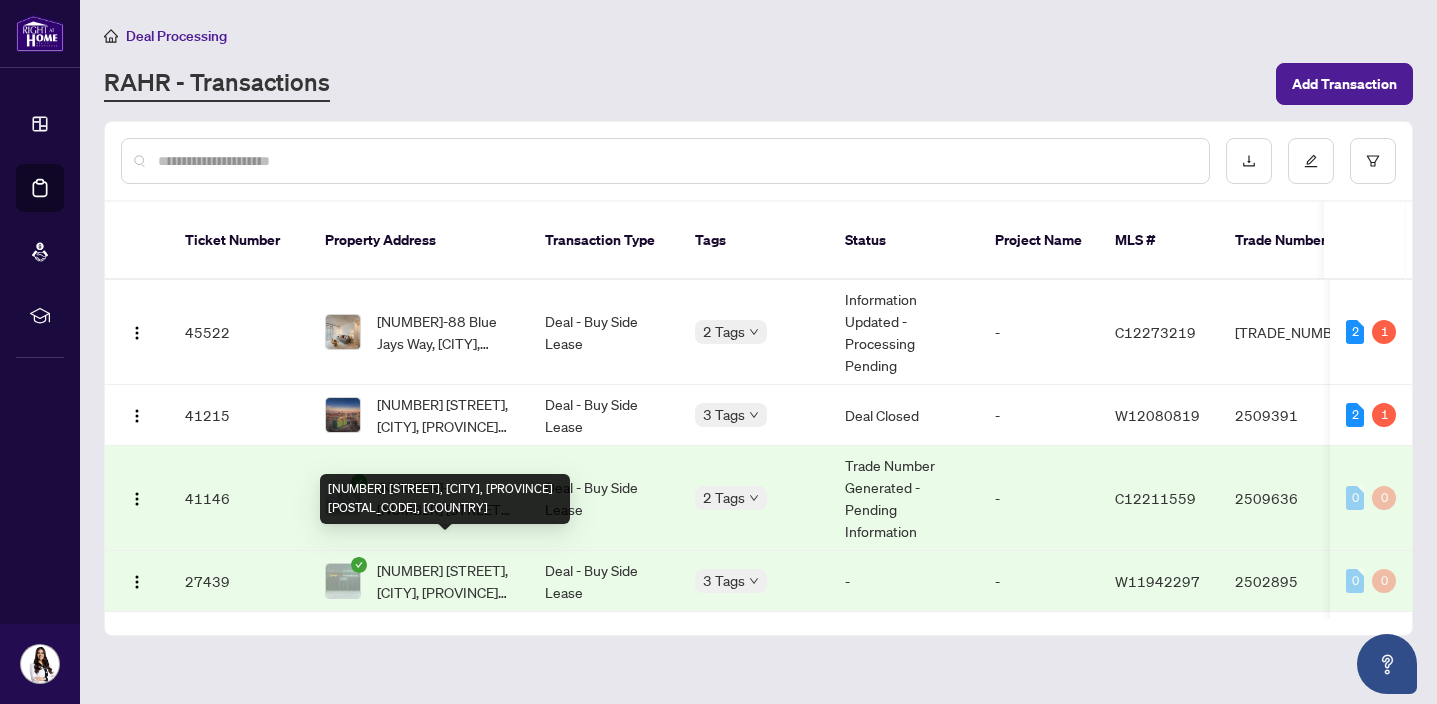 click on "[NUMBER]-[NUMBER] [STREET], [CITY], [PROVINCE] [POSTAL_CODE], [COUNTRY]" at bounding box center (445, 498) 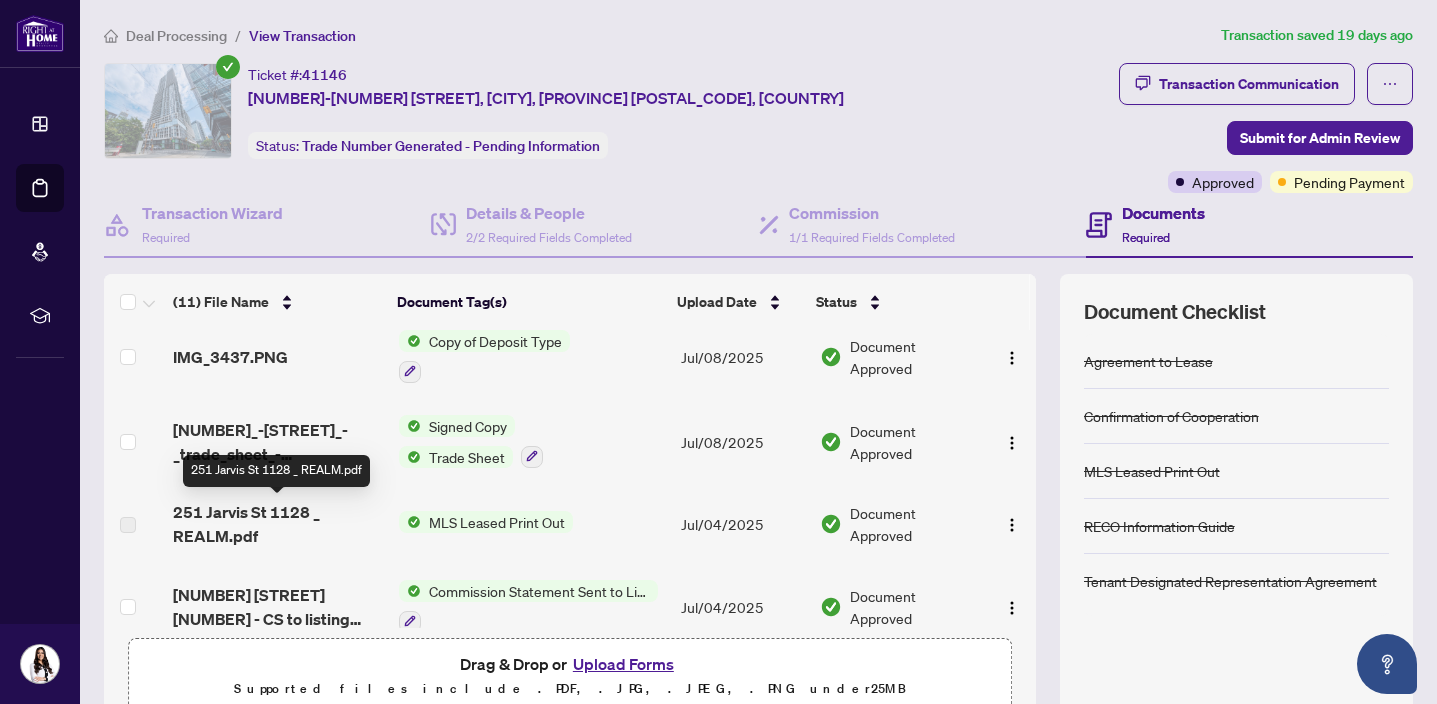 scroll, scrollTop: 10, scrollLeft: 0, axis: vertical 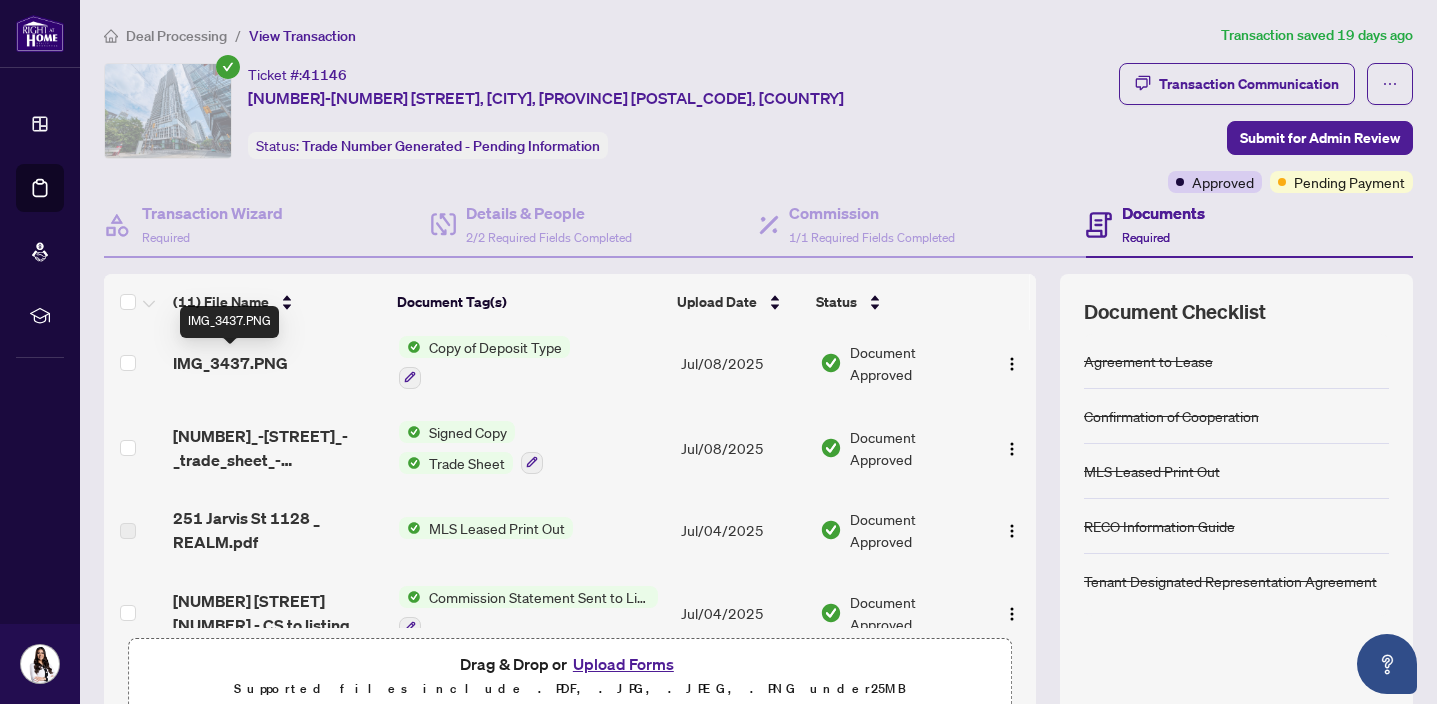 click on "IMG_3437.PNG" at bounding box center [230, 363] 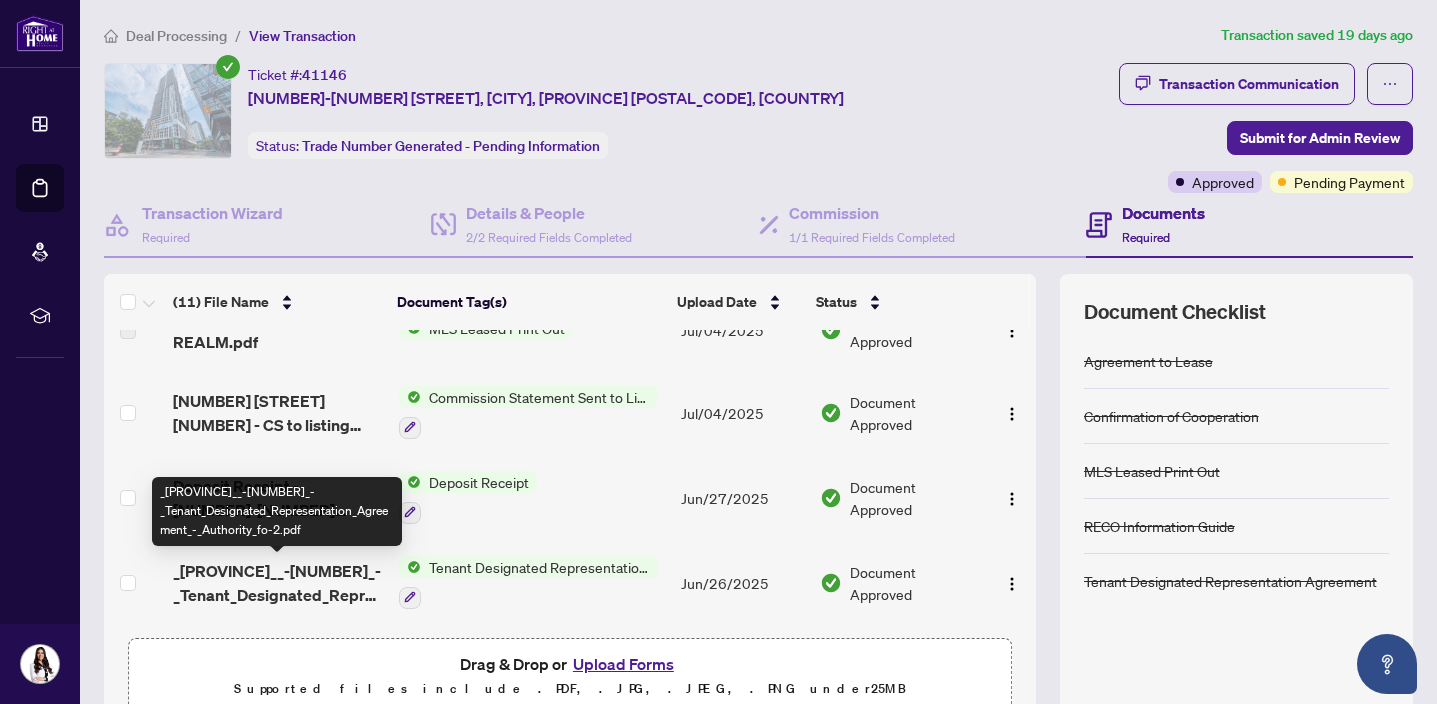 scroll, scrollTop: 207, scrollLeft: 0, axis: vertical 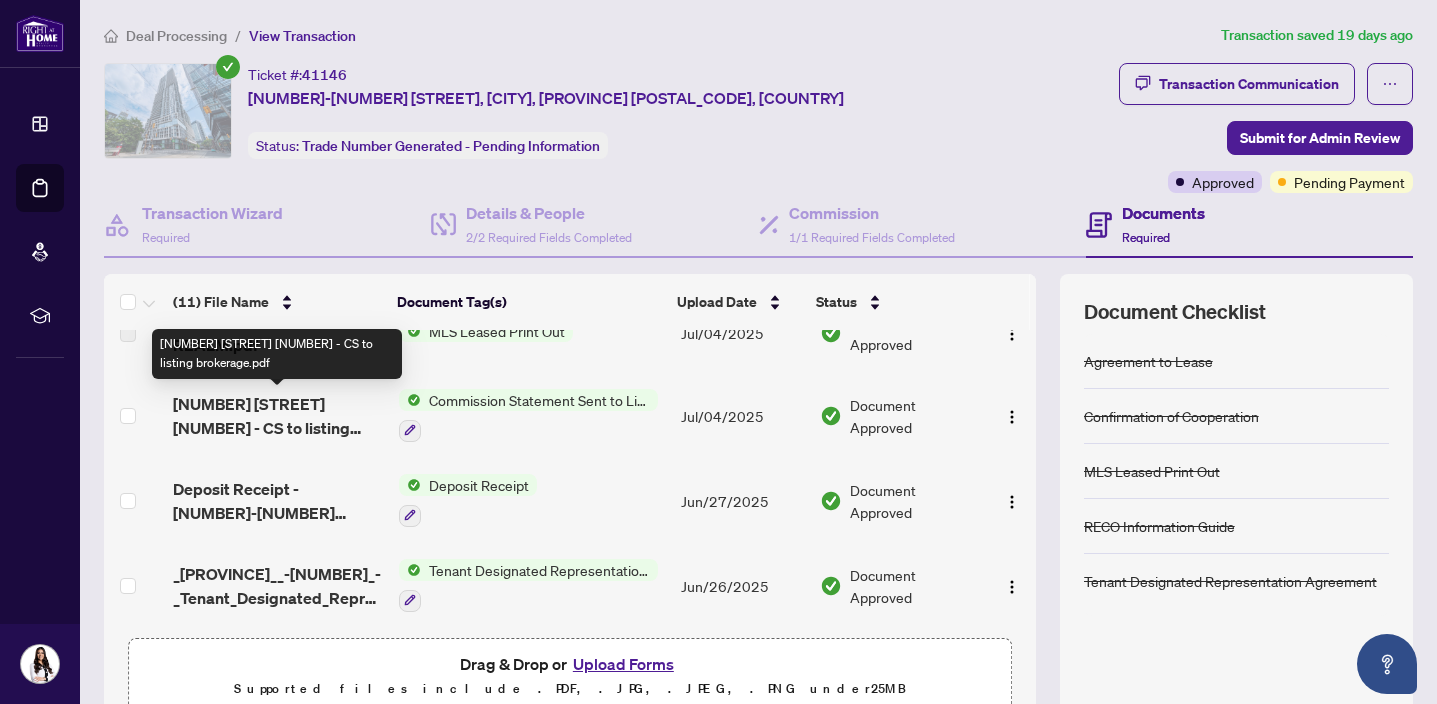 click on "[NUMBER] [STREET] [NUMBER] - CS to listing brokerage.pdf" at bounding box center (277, 416) 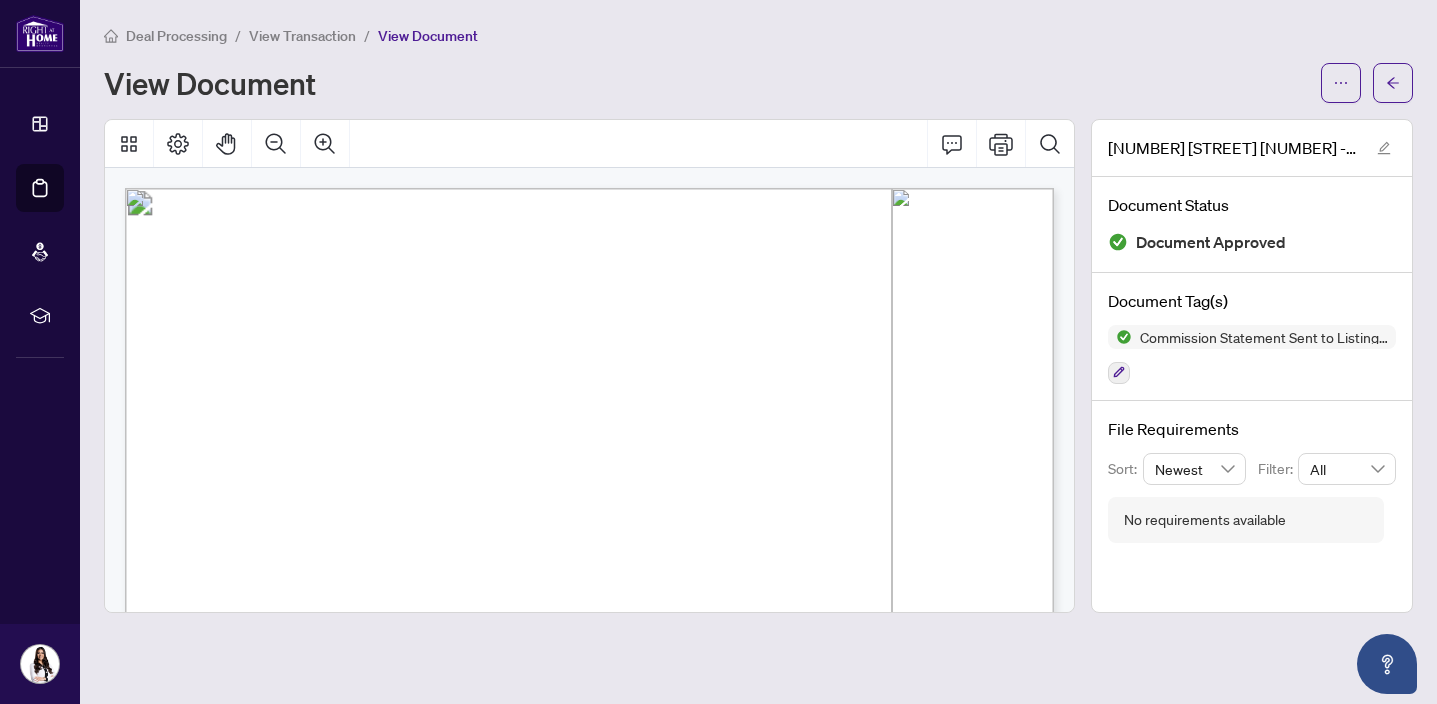 scroll, scrollTop: 0, scrollLeft: 0, axis: both 